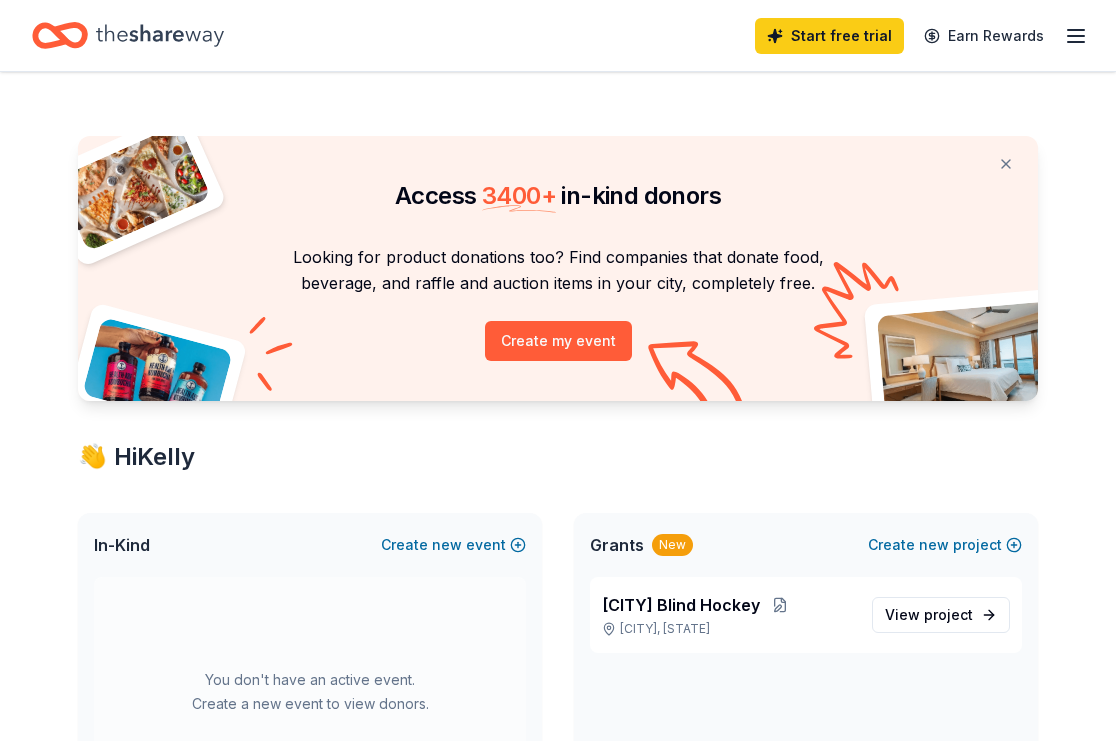 scroll, scrollTop: 0, scrollLeft: 0, axis: both 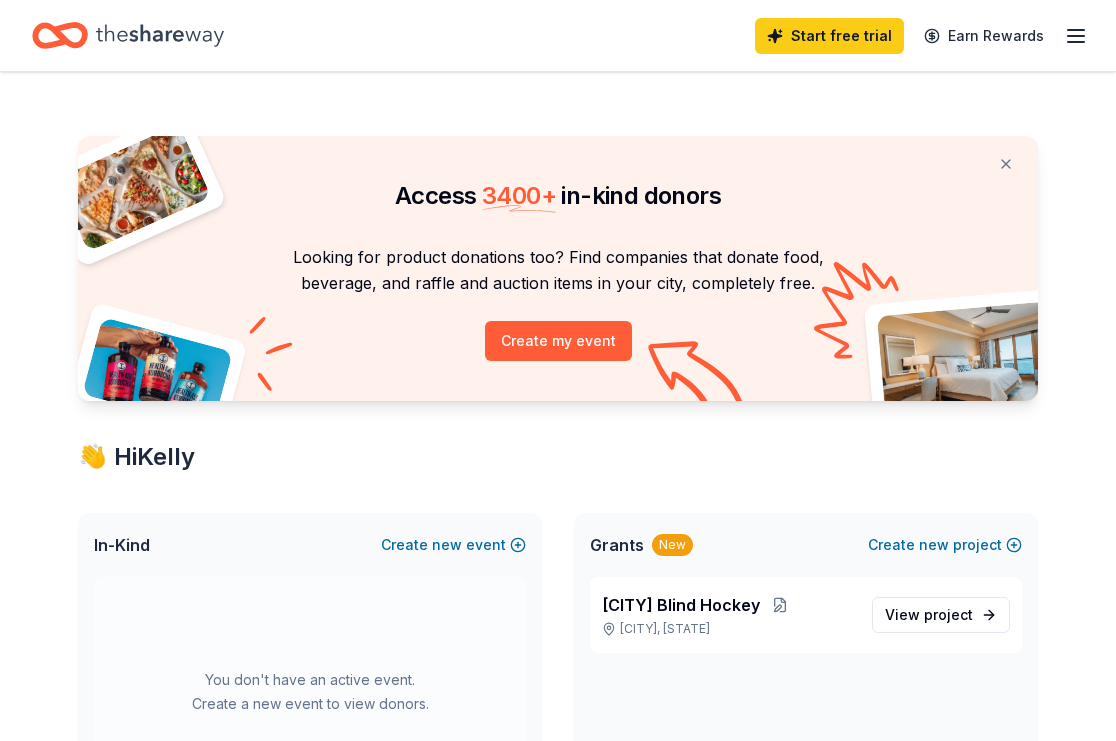 click 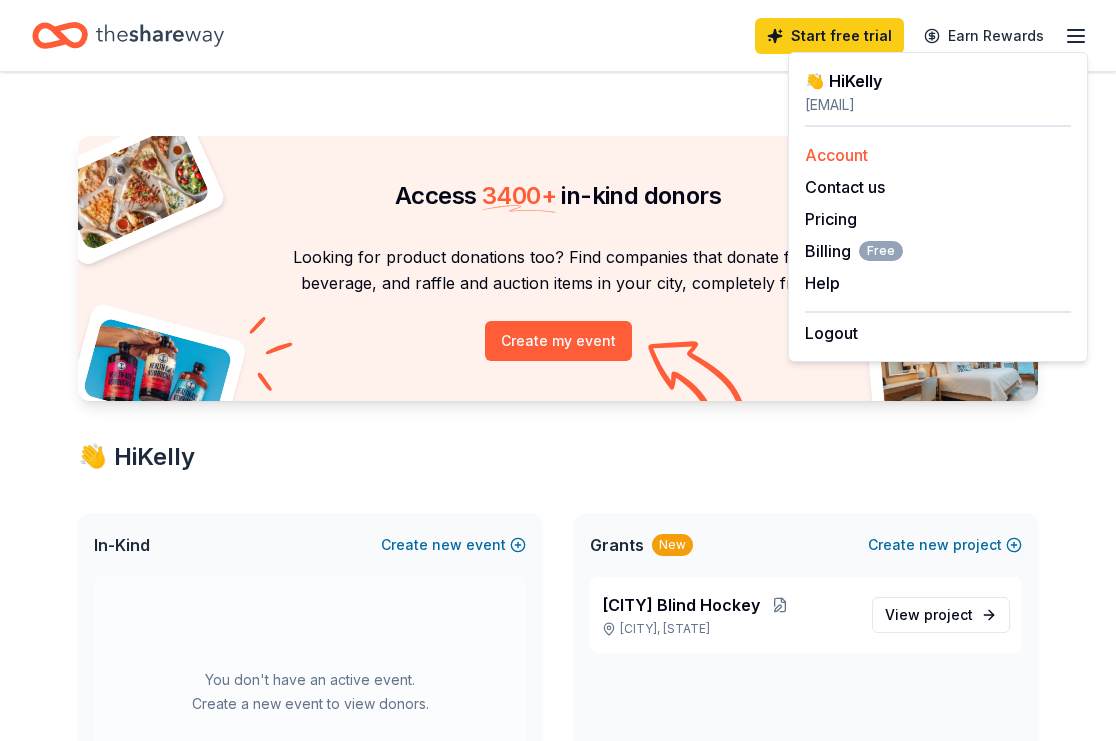 click on "Account" at bounding box center [836, 155] 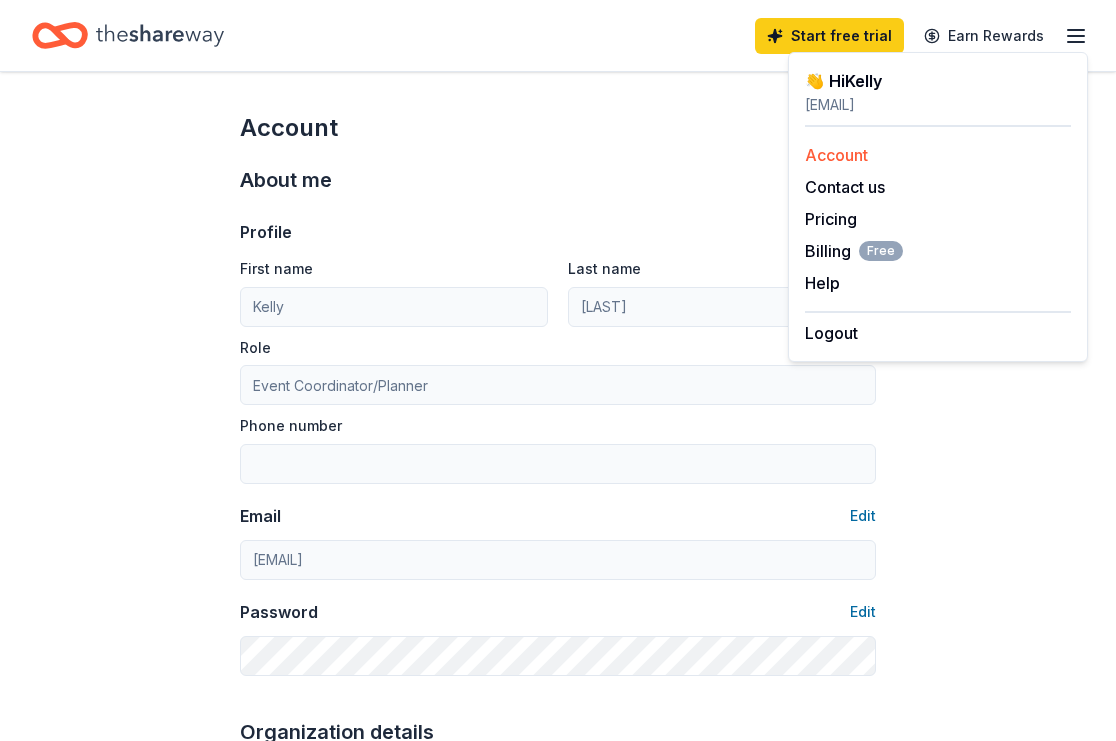 click on "Account" at bounding box center (836, 155) 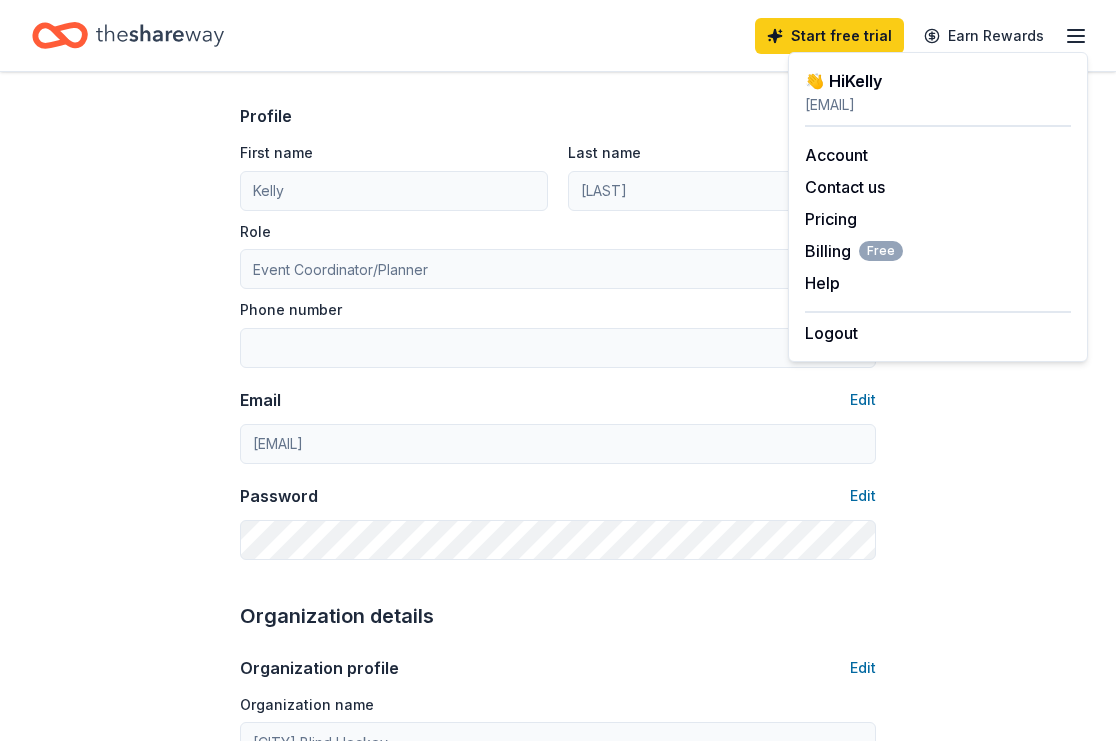 scroll, scrollTop: 0, scrollLeft: 0, axis: both 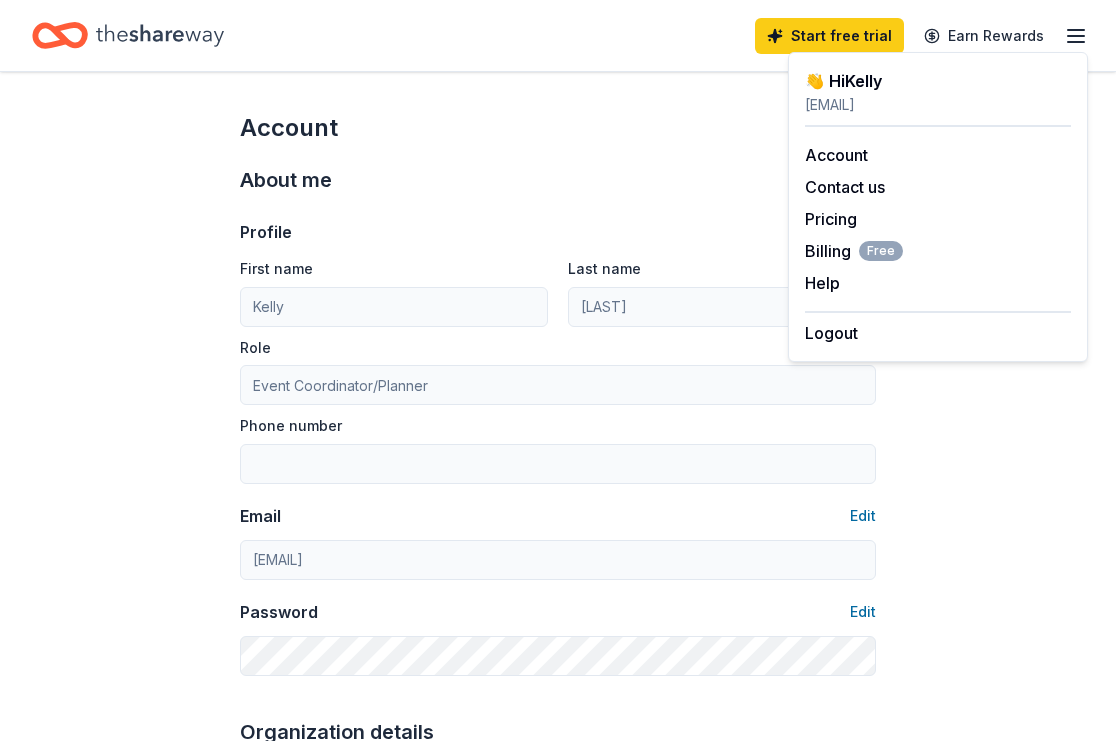 click 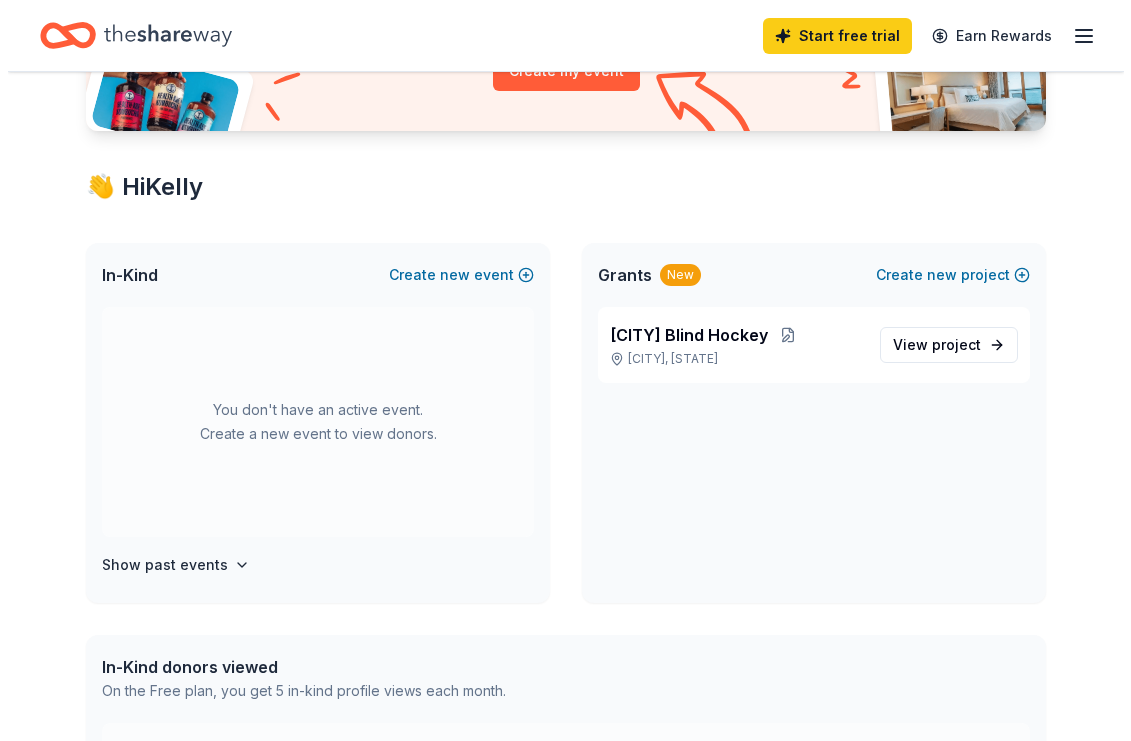 scroll, scrollTop: 300, scrollLeft: 0, axis: vertical 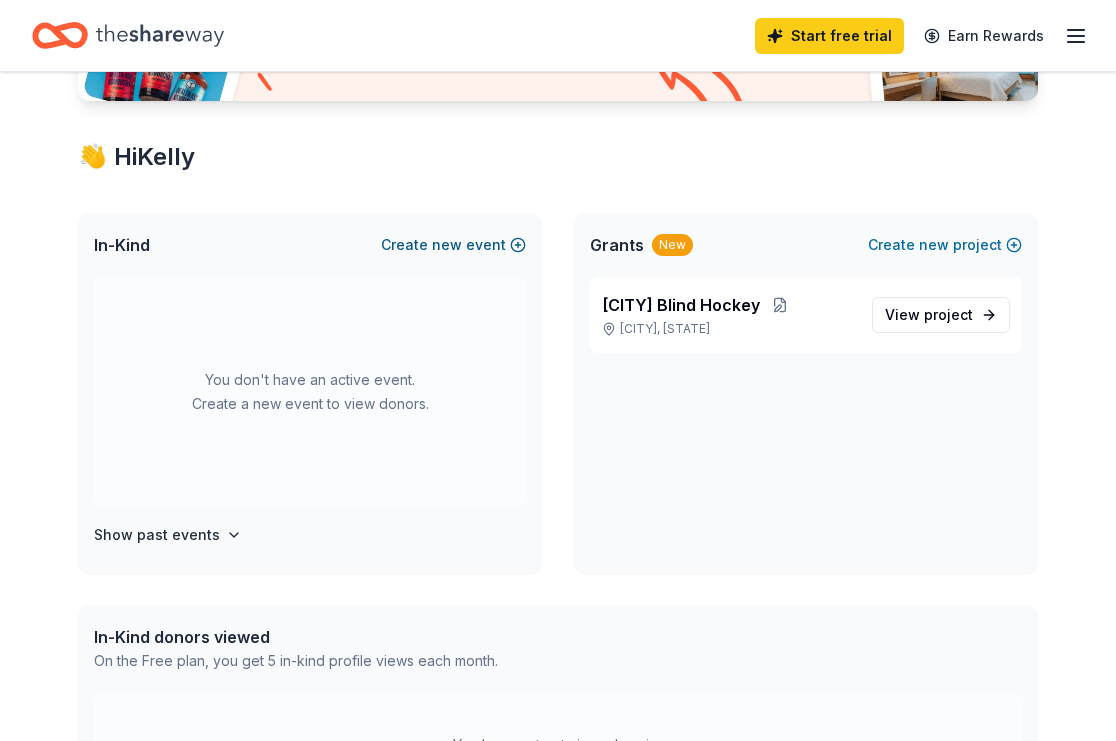 click on "new" at bounding box center [447, 245] 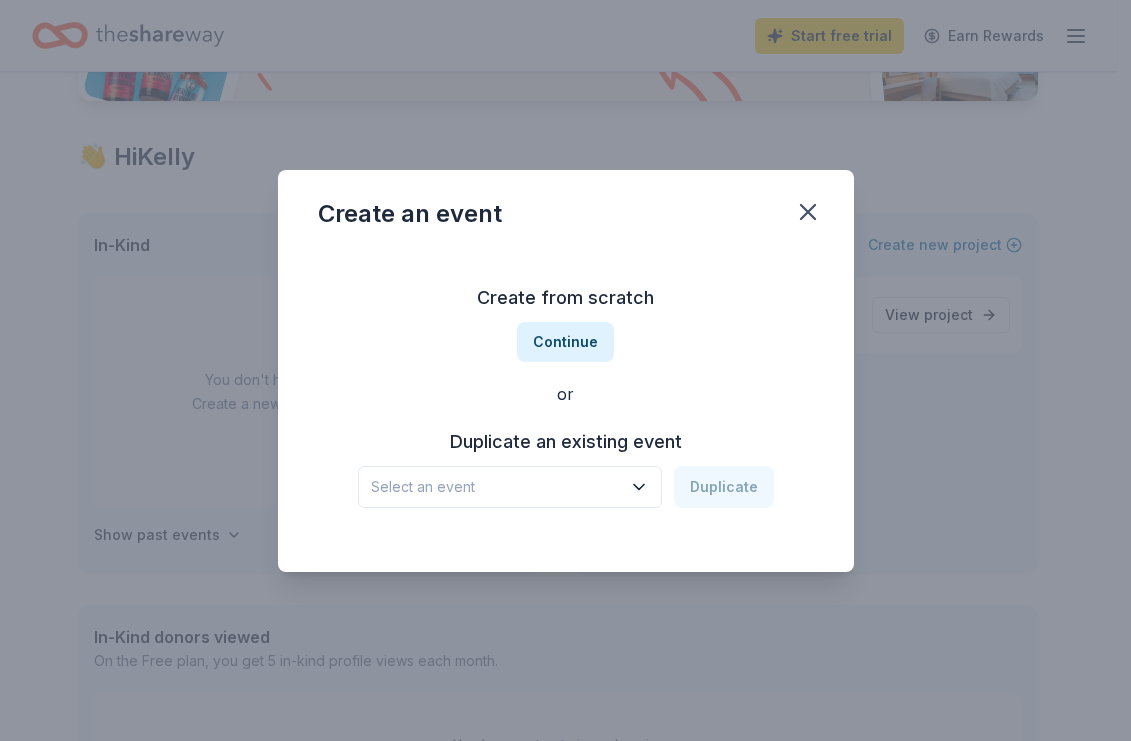 click 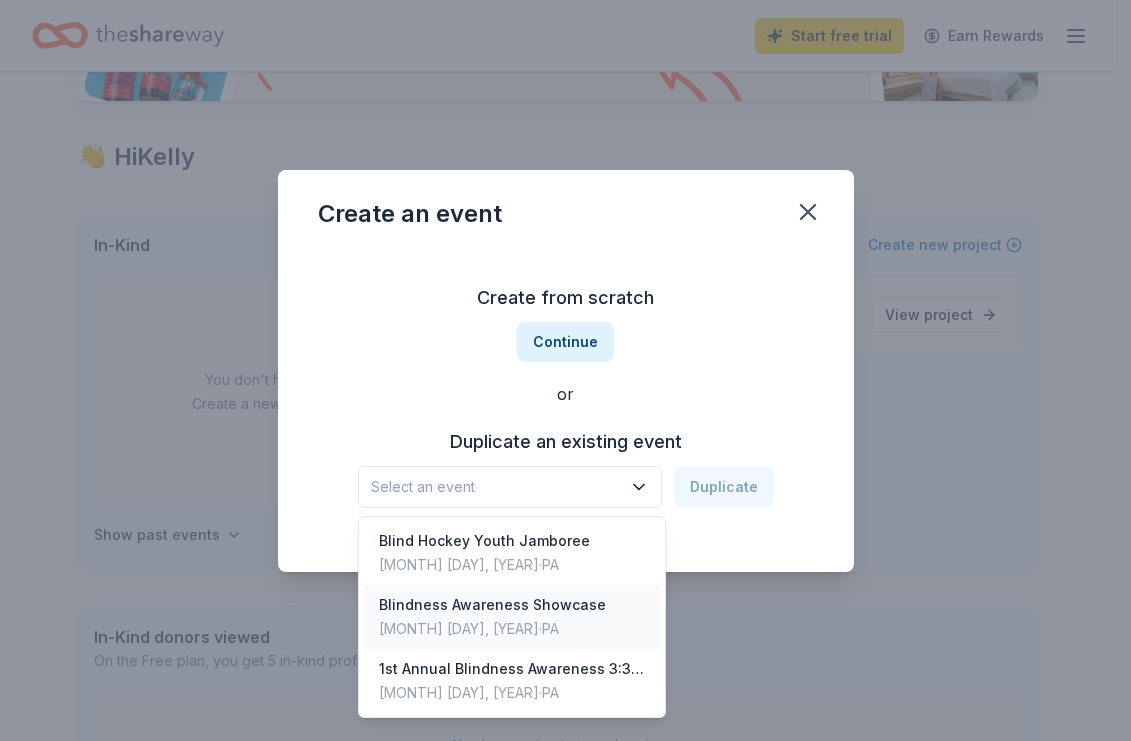 click on "Blindness Awareness Showcase Oct 24, 2024  ·  [STATE]" at bounding box center [512, 617] 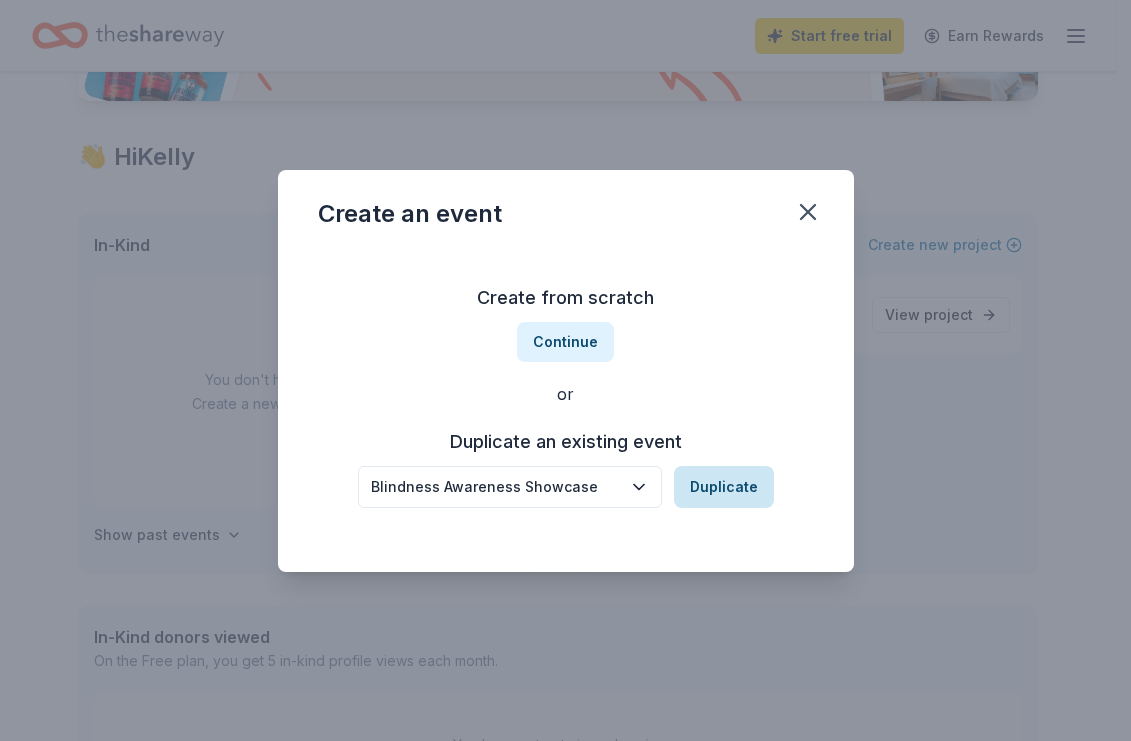 click on "Duplicate" at bounding box center (724, 487) 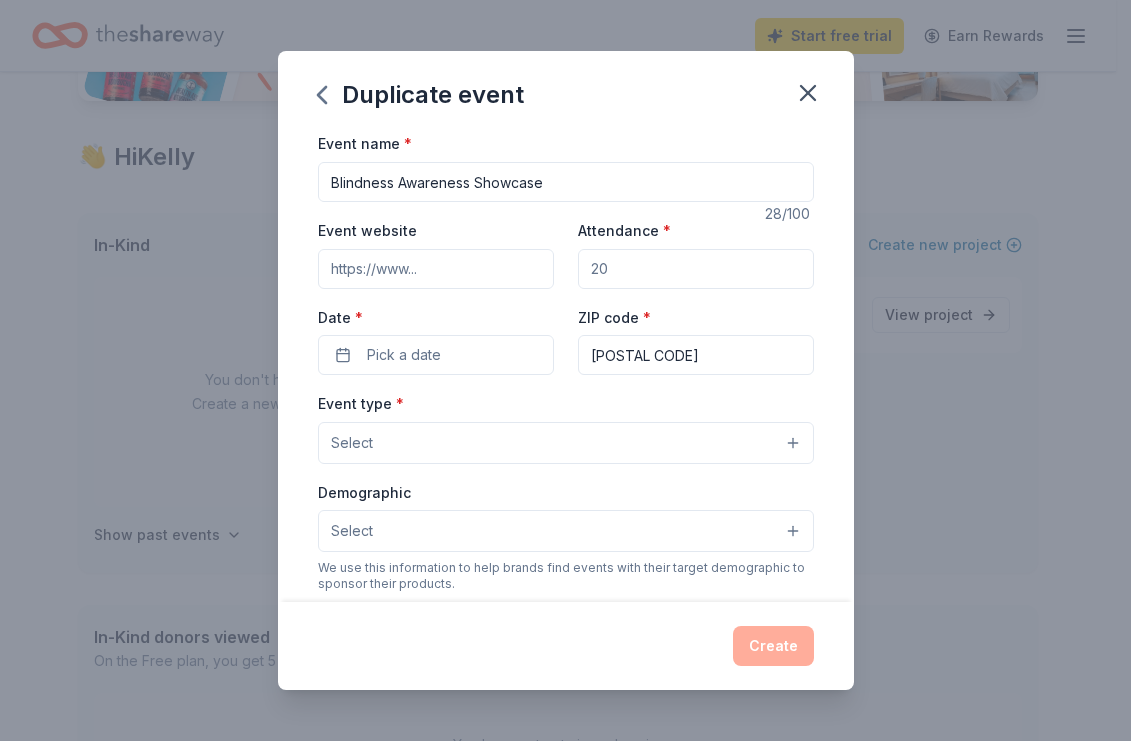 click on "Event website" at bounding box center [436, 269] 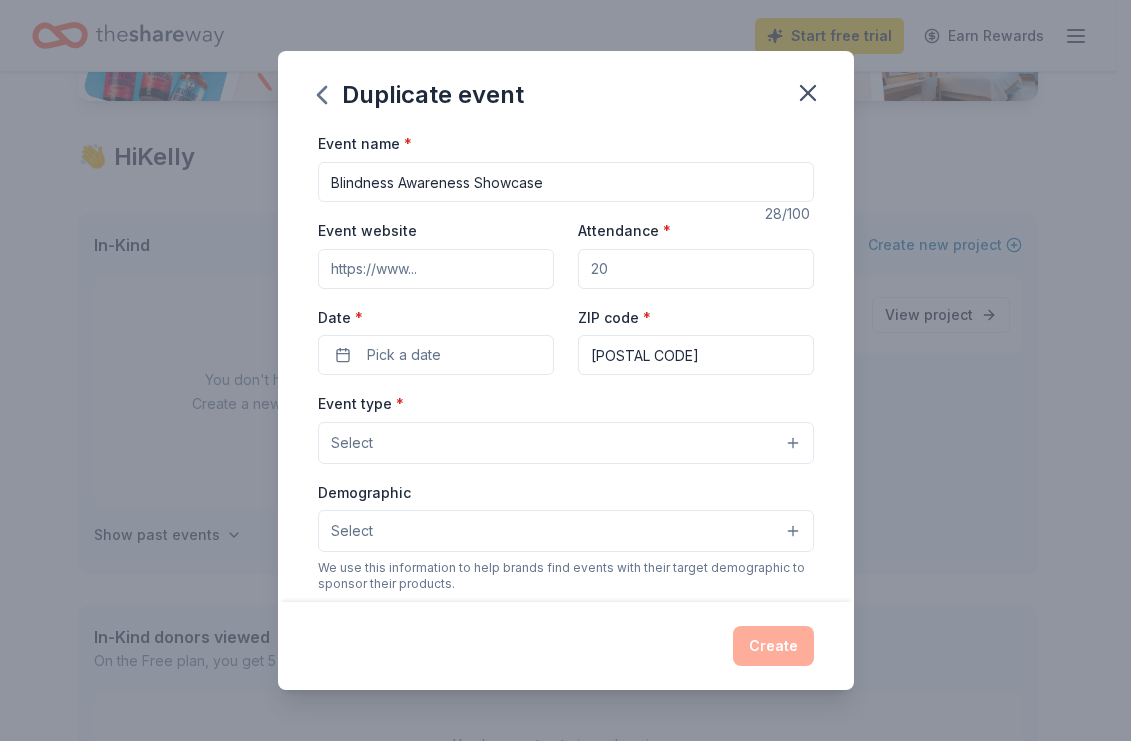 paste on "https://www.philadelphiablindhockey.com/blindness-awareness-showcase" 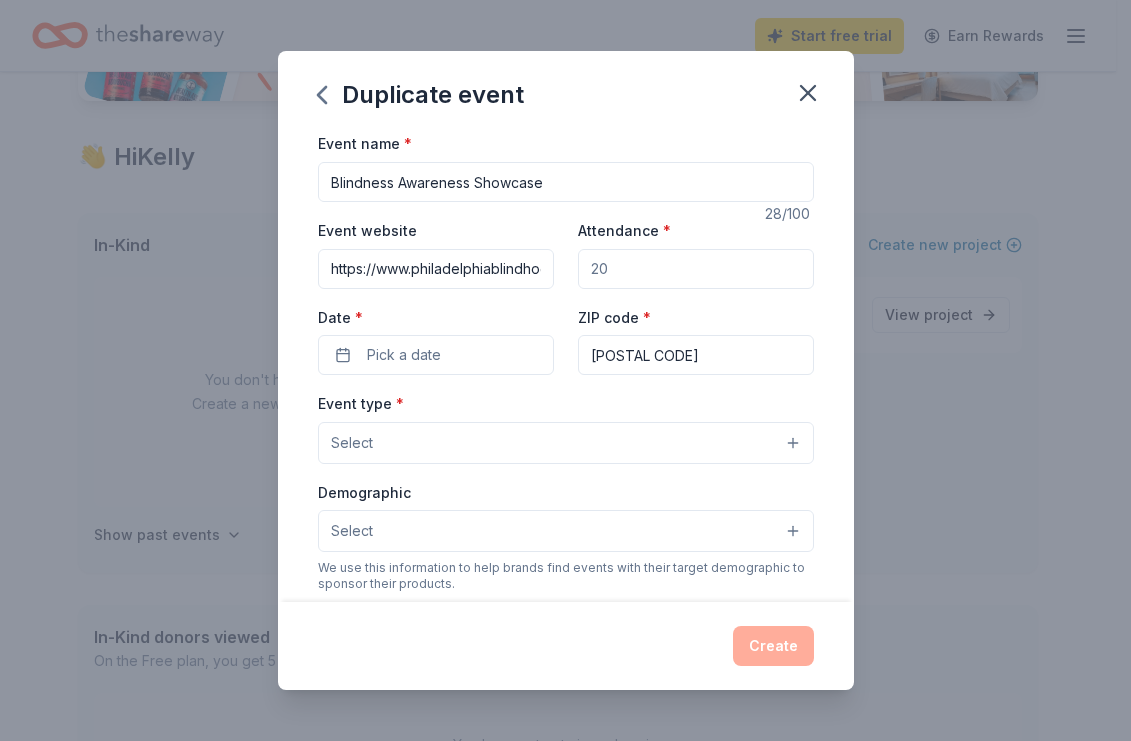 scroll, scrollTop: 0, scrollLeft: 293, axis: horizontal 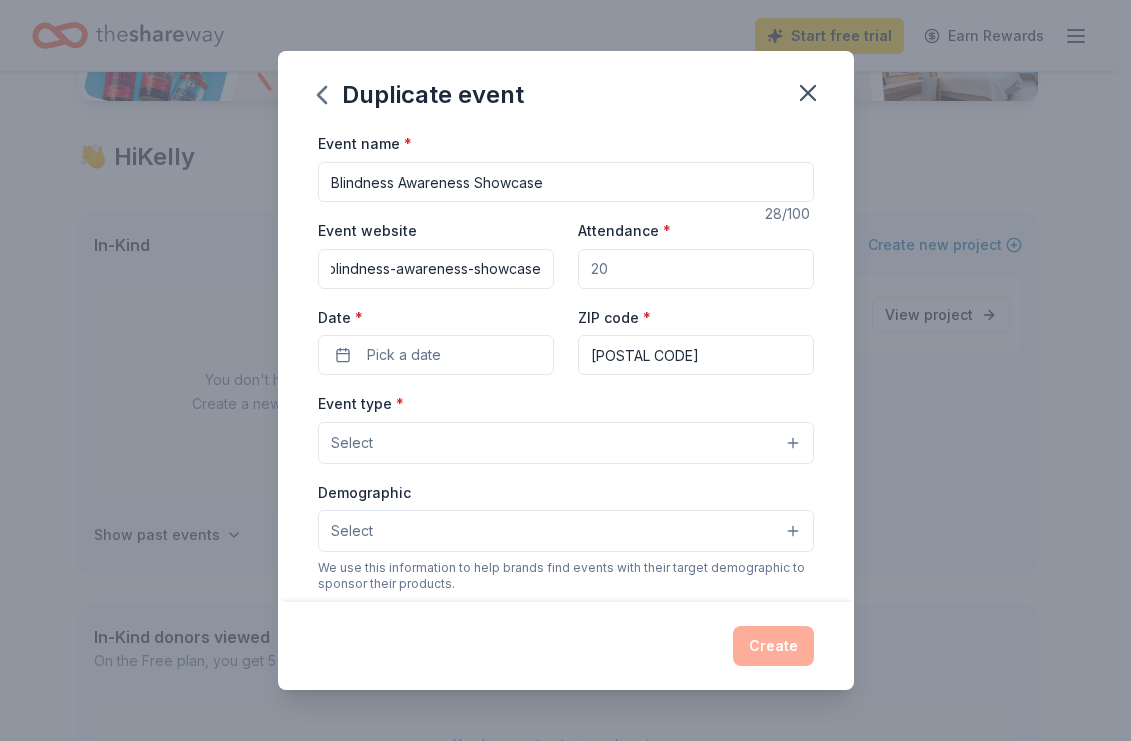 type on "https://www.philadelphiablindhockey.com/blindness-awareness-showcase" 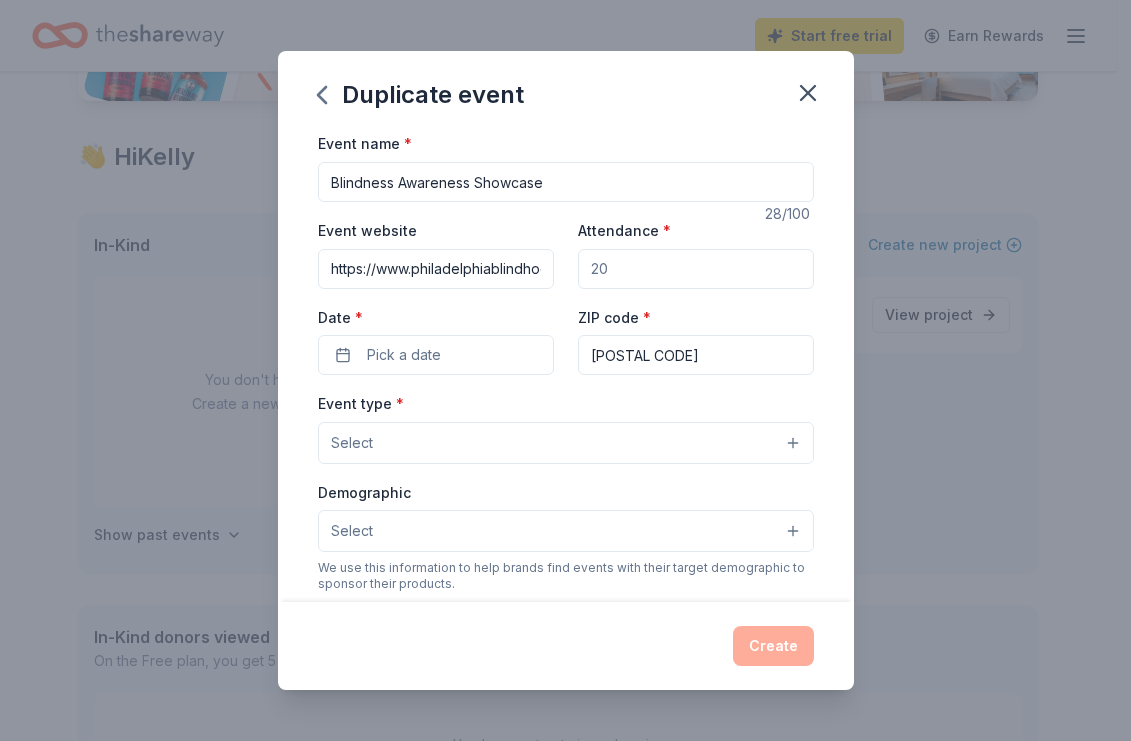click on "Attendance *" at bounding box center [696, 269] 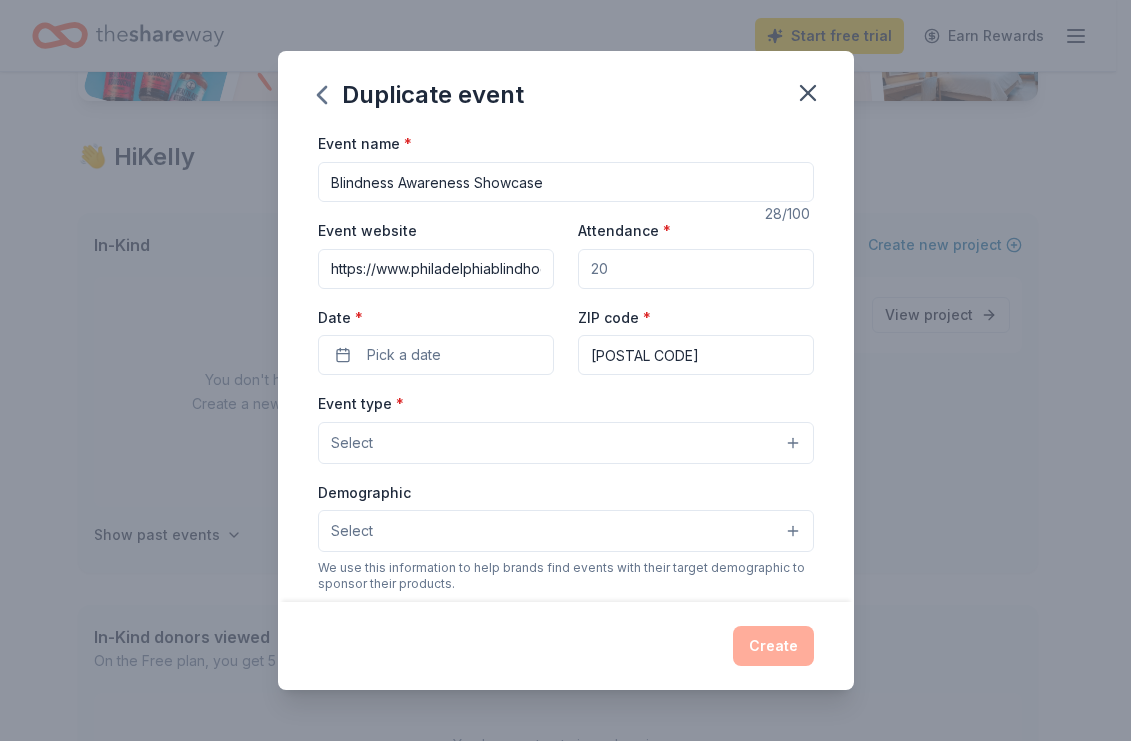type on "200" 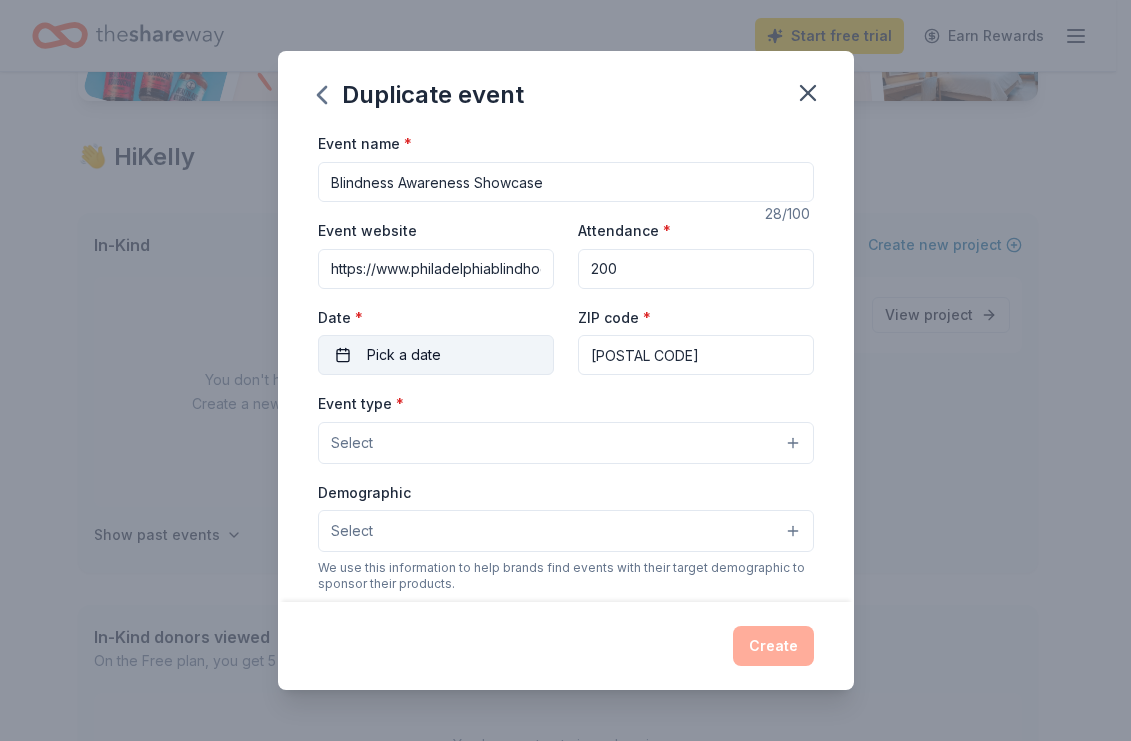 click on "Pick a date" at bounding box center (404, 355) 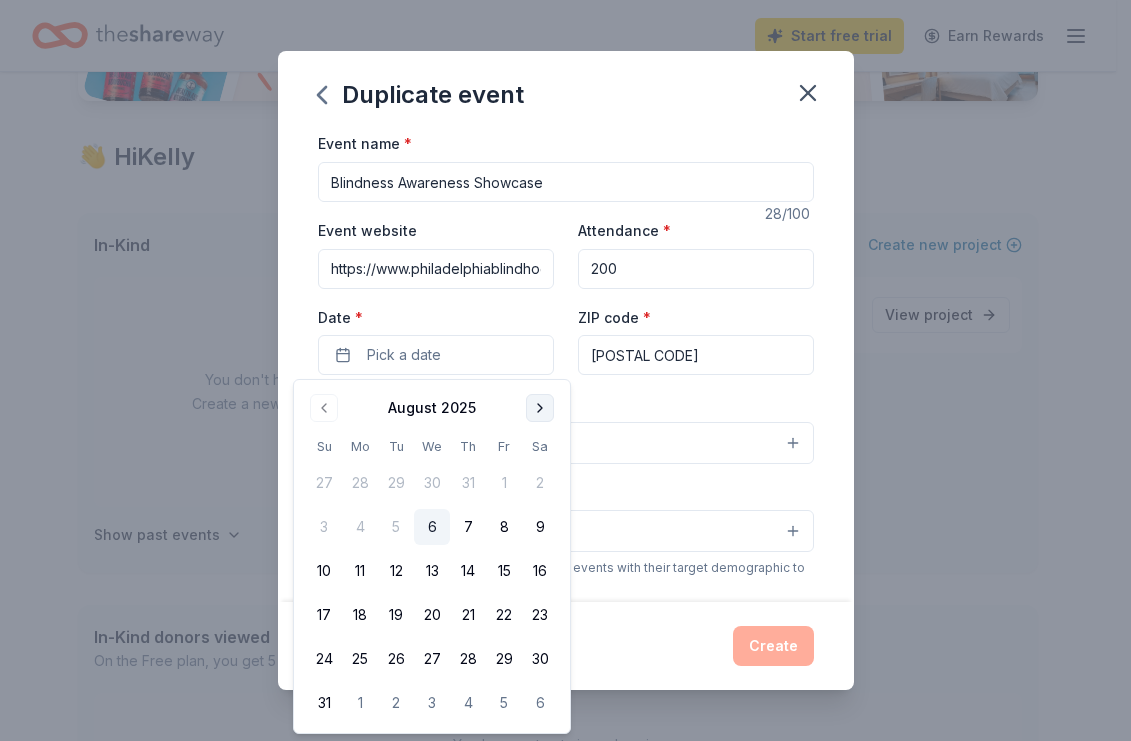 click at bounding box center [540, 408] 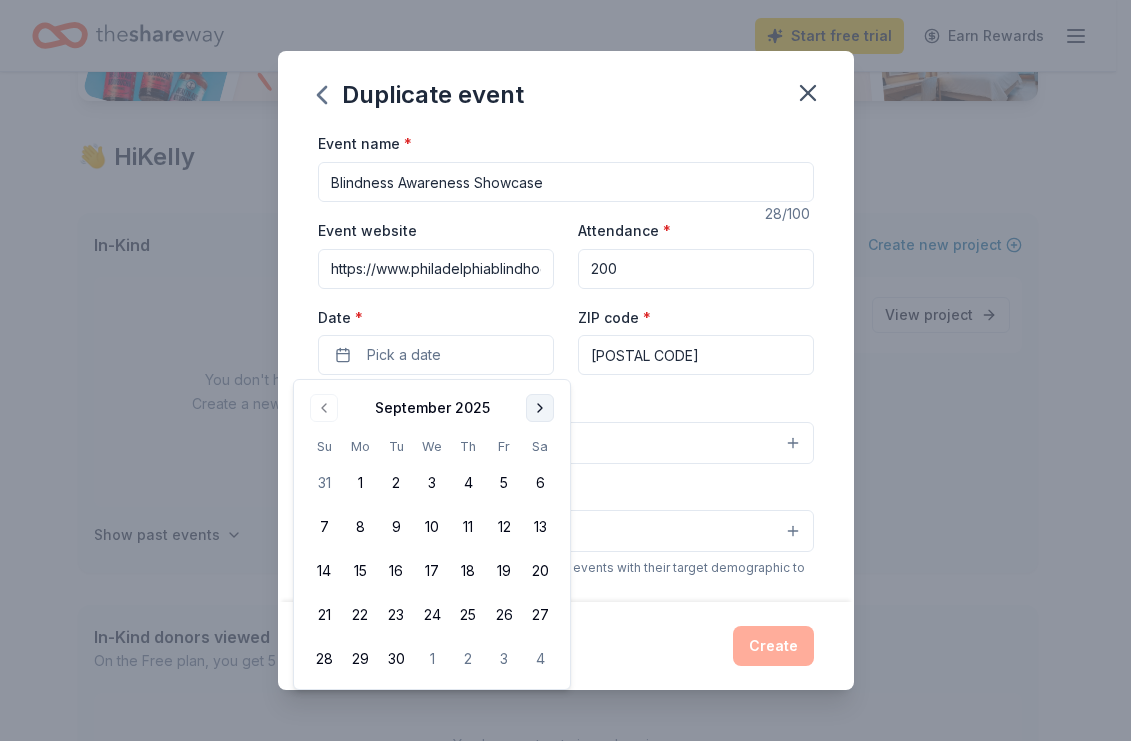 click at bounding box center [540, 408] 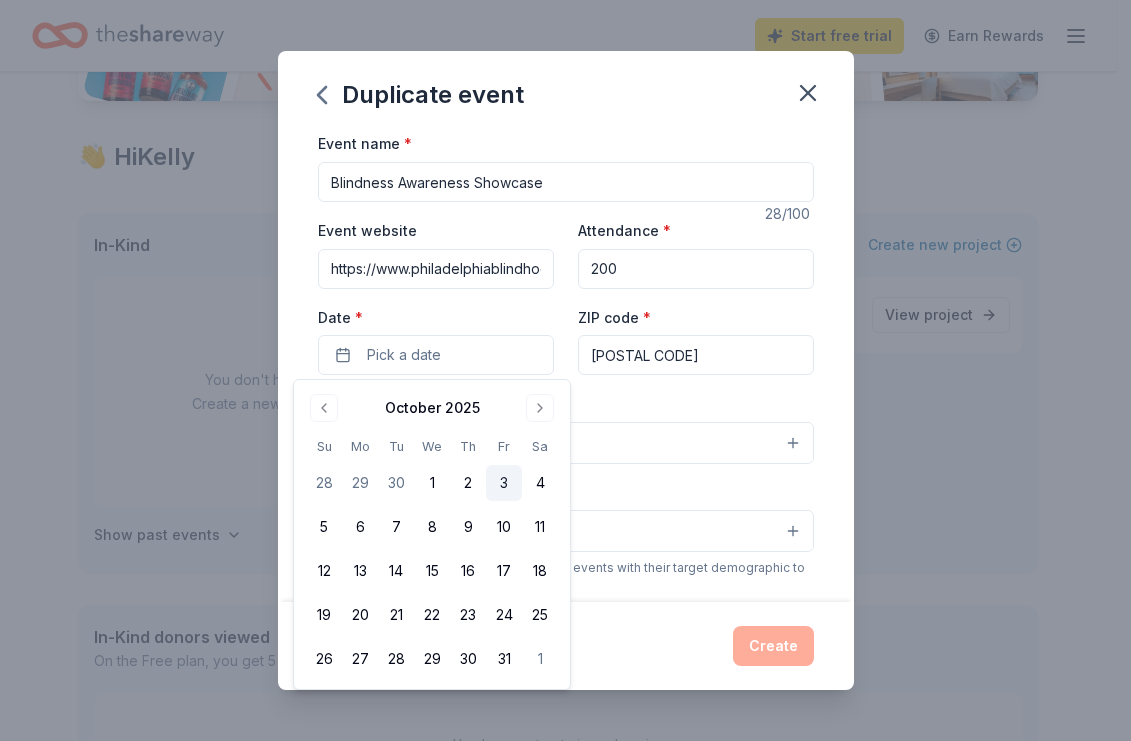 click on "3" at bounding box center (504, 483) 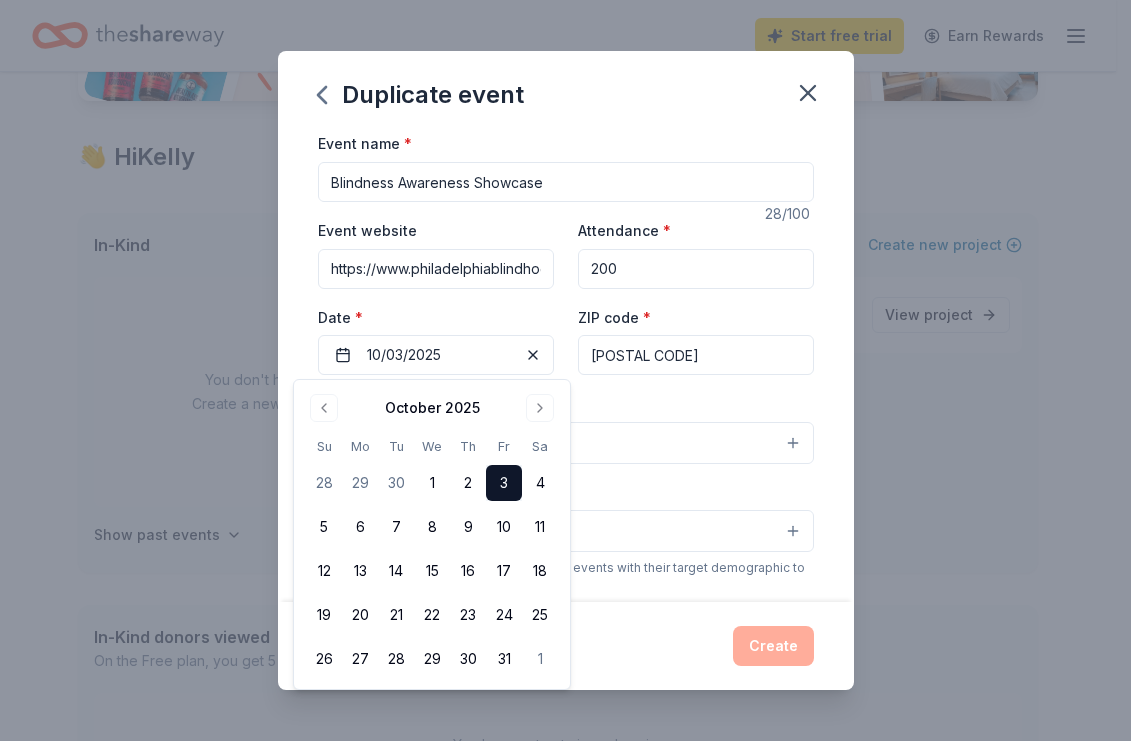 click on "Event type * Select" at bounding box center (566, 427) 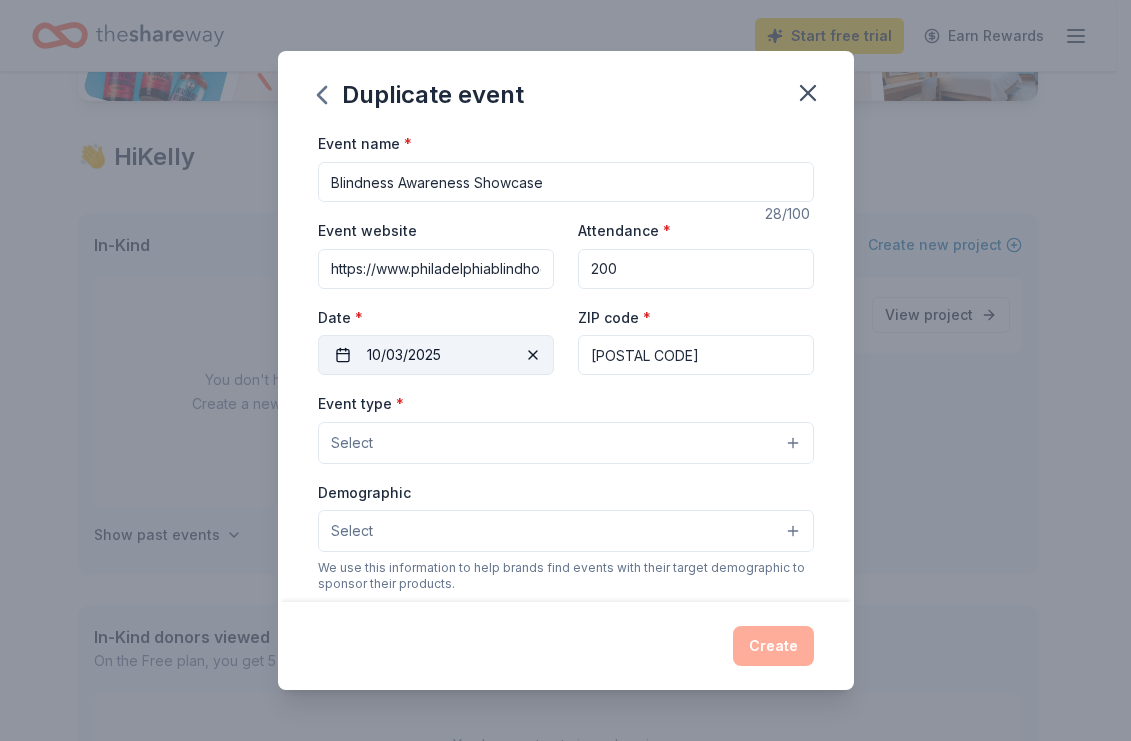 drag, startPoint x: 640, startPoint y: 356, endPoint x: 466, endPoint y: 339, distance: 174.82849 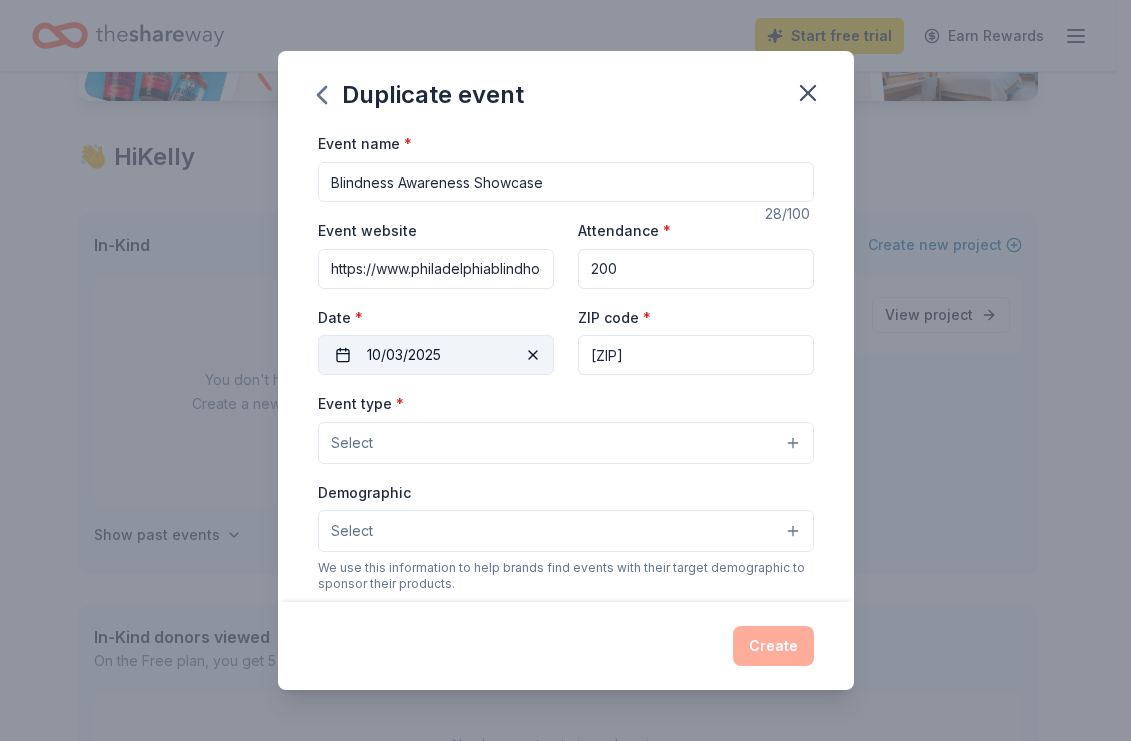 type on "[ZIP]" 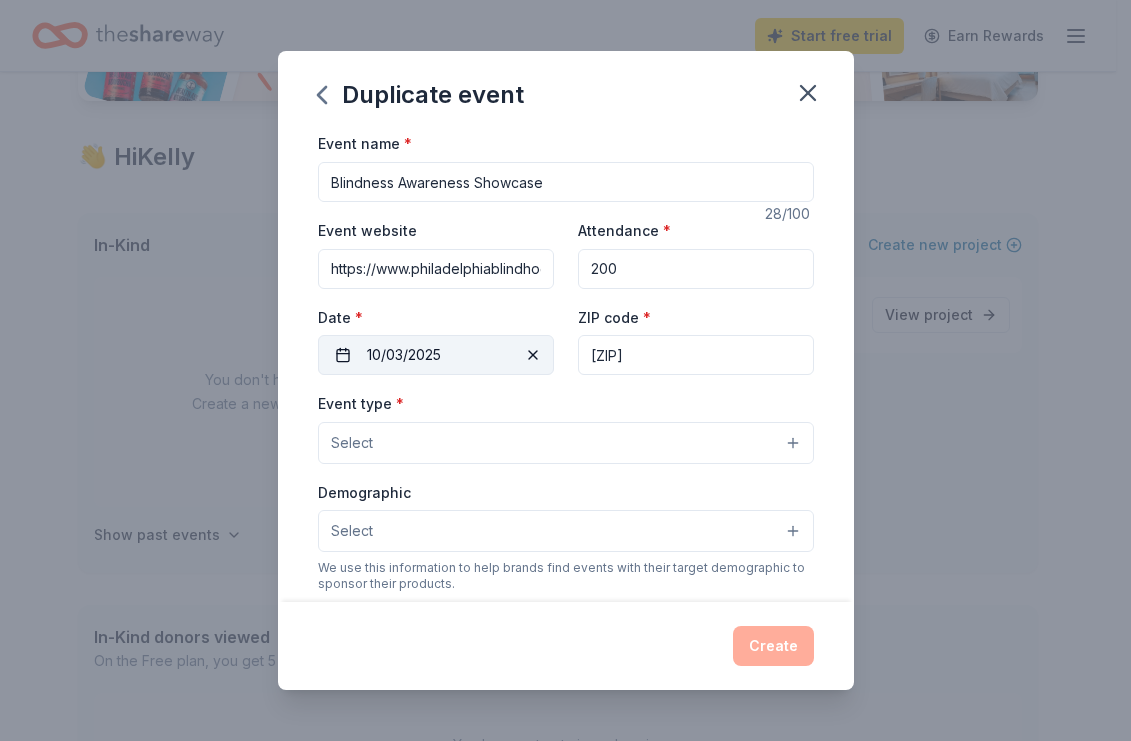type 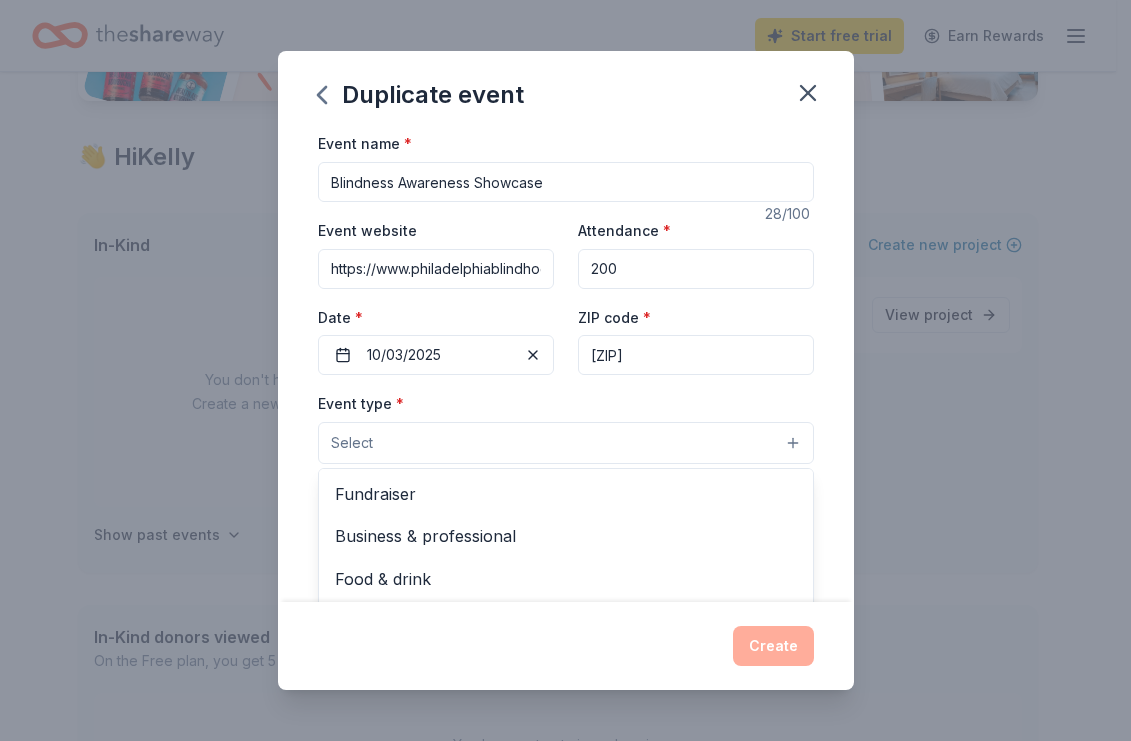 click on "Select" at bounding box center (566, 443) 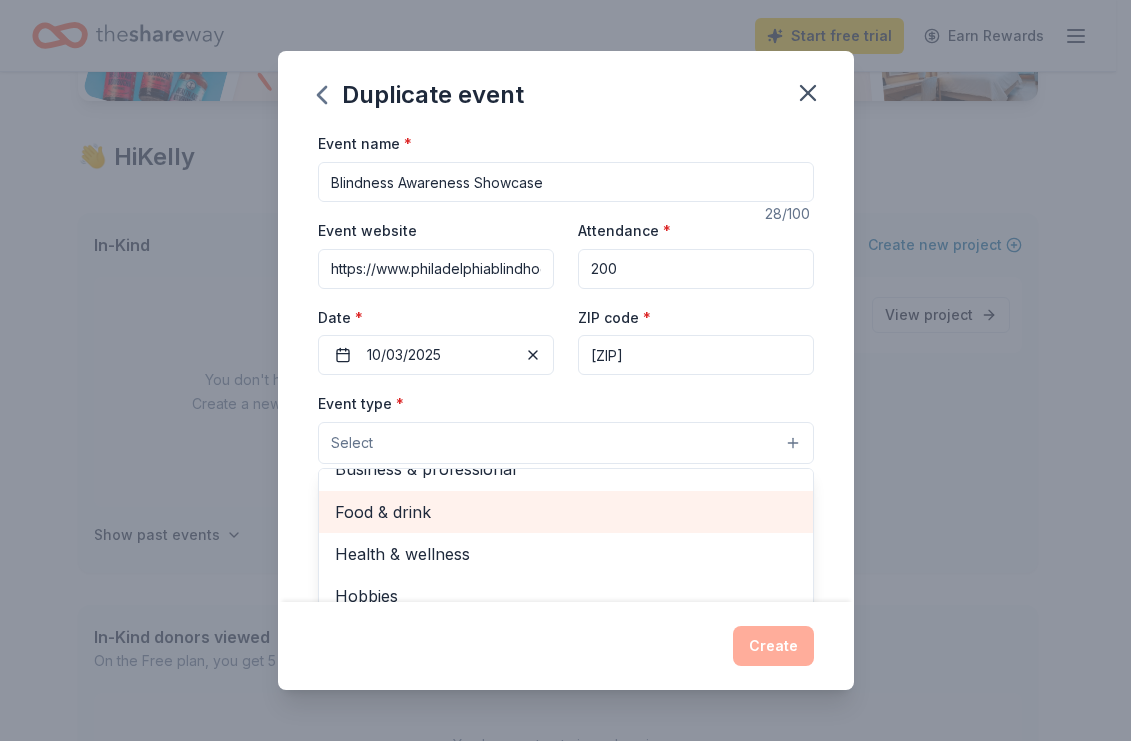 scroll, scrollTop: 0, scrollLeft: 0, axis: both 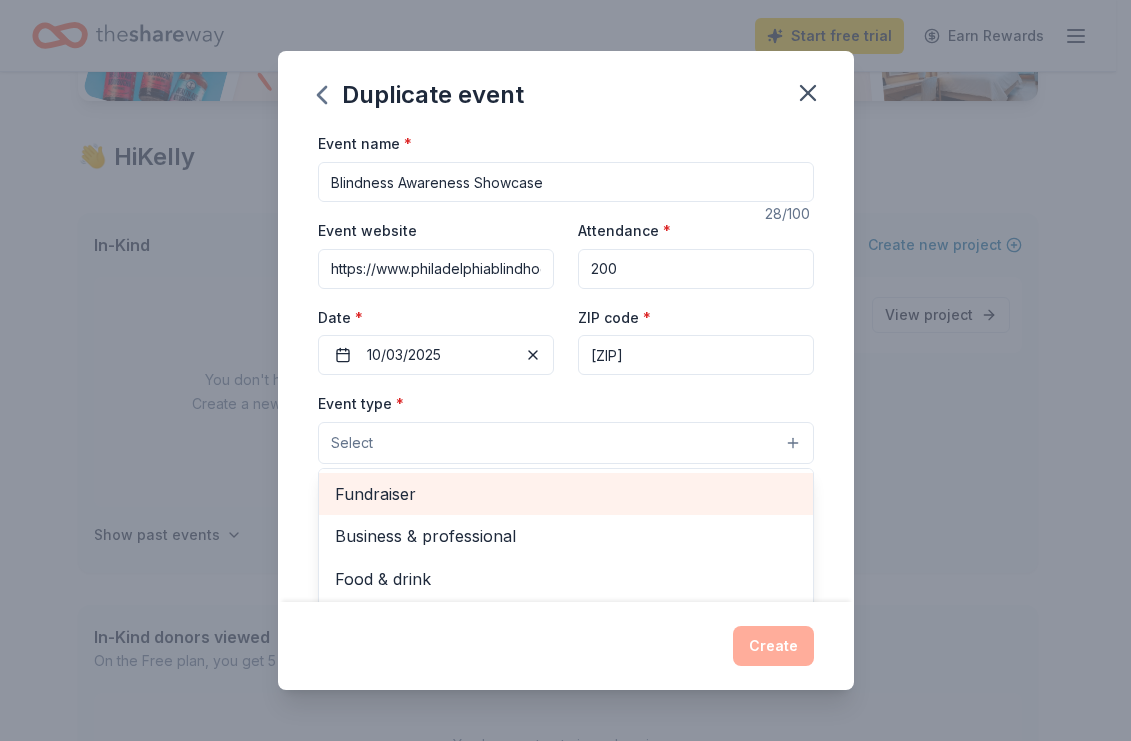 click on "Fundraiser" at bounding box center [566, 494] 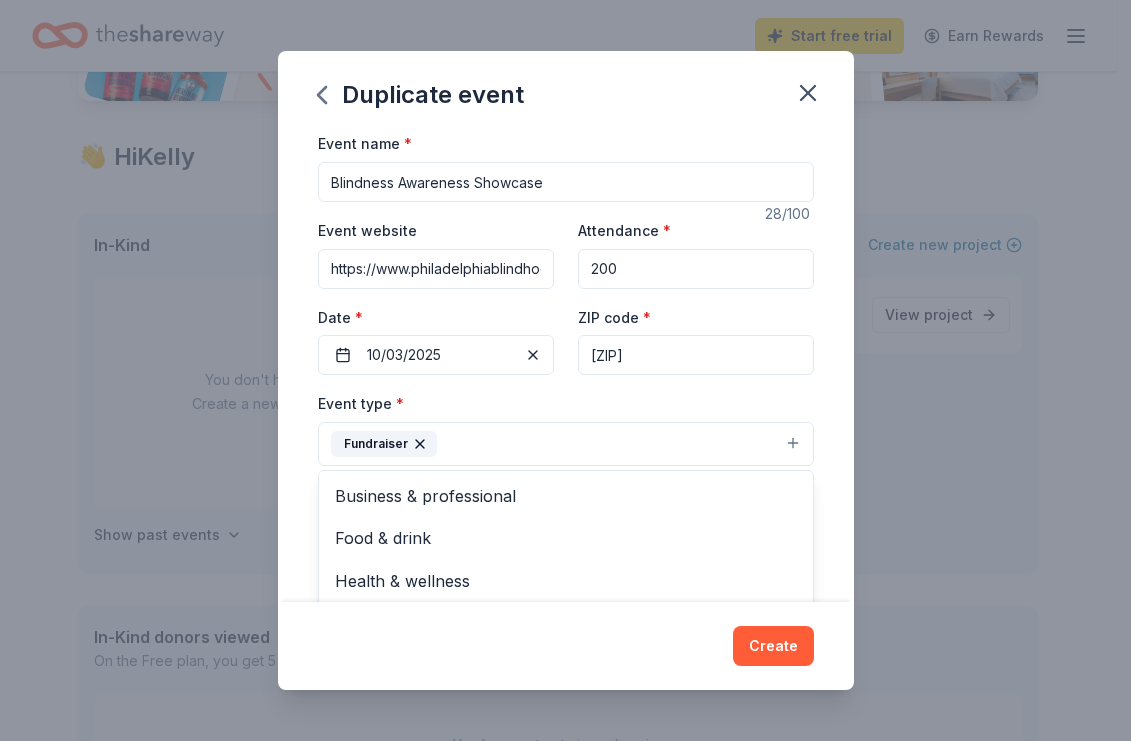 click on "Event name * Blindness Awareness Showcase 28 /100 Event website https://www.philadelphiablindhockey.com/blindness-awareness-showcase Attendance * 200 Date * 10/03/2025 ZIP code * [ZIP] Event type * Fundraiser Business & professional Food & drink Health & wellness Hobbies Music Performing & visual arts Demographic Select We use this information to help brands find events with their target demographic to sponsor their products. Mailing address Apt/unit Description What are you looking for? * Auction & raffle Meals Snacks Desserts Alcohol Beverages Send me reminders Email me reminders of donor application deadlines Recurring event Copy donors Saved Applied Approved Declined Not interested All copied donors will be given "saved" status in your new event. Companies that are no longer donating will not be copied." at bounding box center (566, 366) 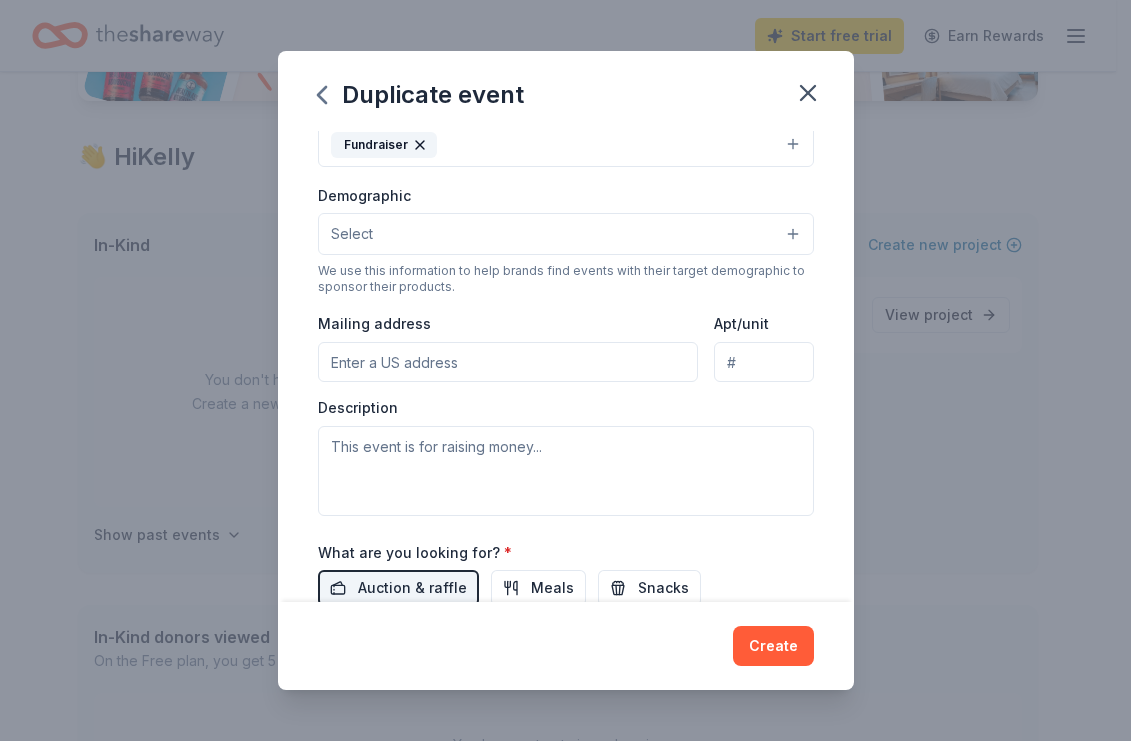 scroll, scrollTop: 300, scrollLeft: 0, axis: vertical 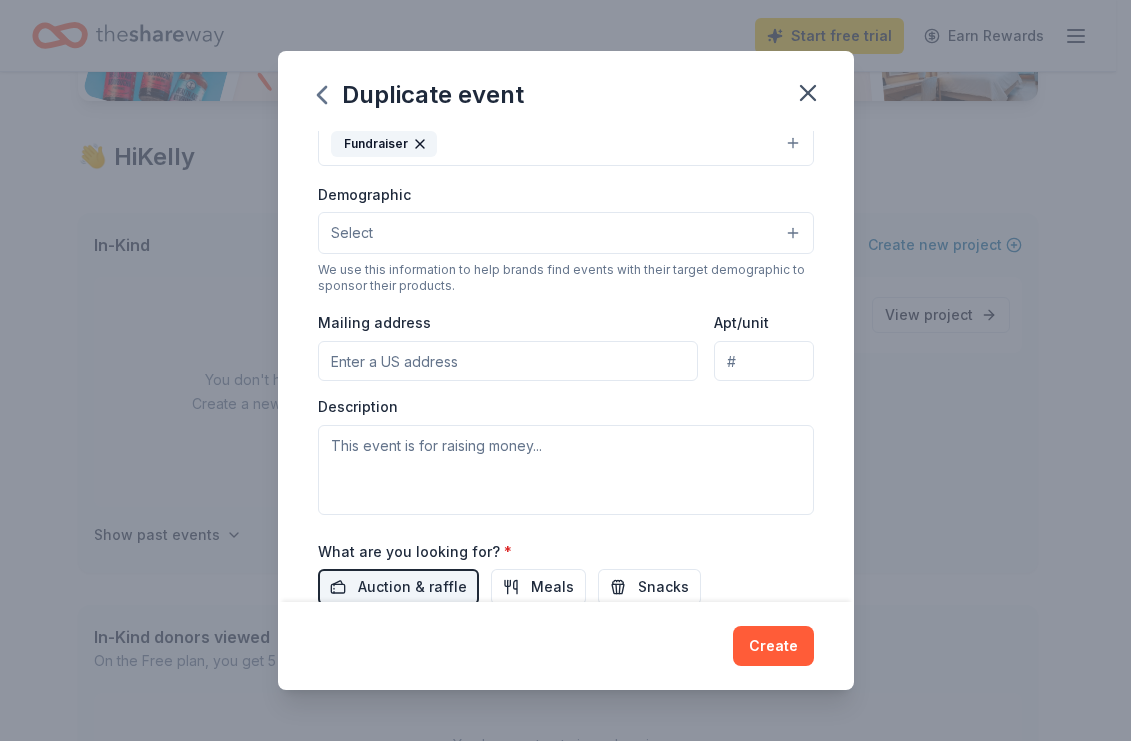 click on "Select" at bounding box center (566, 233) 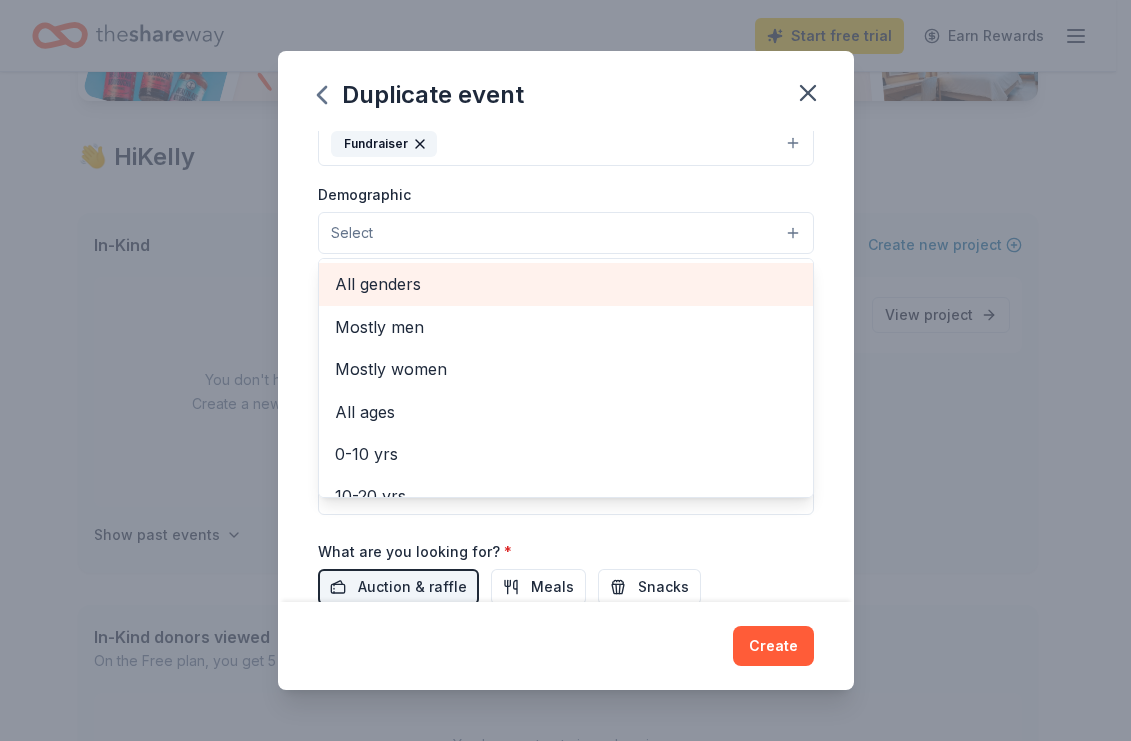 click on "All genders" at bounding box center (566, 284) 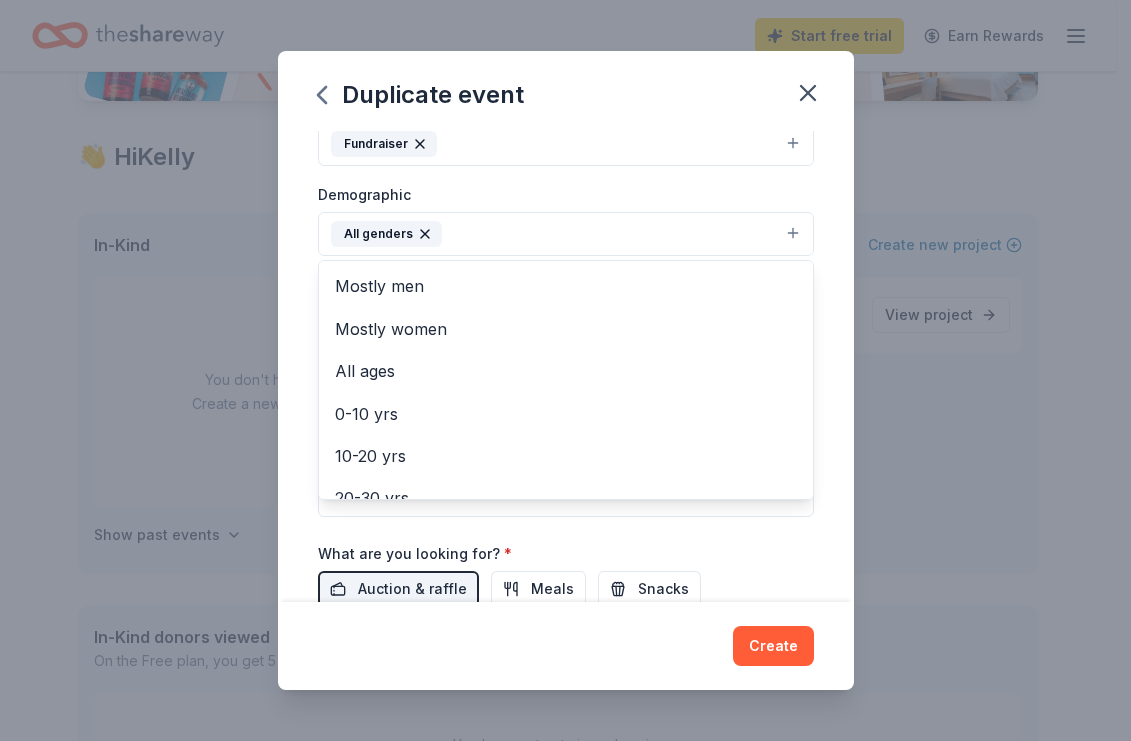 click on "Event name * Blindness Awareness Showcase 28 /100 Event website https://www.philadelphiablindhockey.com/blindness-awareness-showcase Attendance * 200 Date * 10/03/2025 ZIP code * [ZIP] Event type * Fundraiser Demographic All genders Mostly men Mostly women All ages 0-10 yrs 10-20 yrs 20-30 yrs 30-40 yrs 40-50 yrs 50-60 yrs 60-70 yrs 70-80 yrs 80+ yrs We use this information to help brands find events with their target demographic to sponsor their products. Mailing address Apt/unit Description What are you looking for? * Auction & raffle Meals Snacks Desserts Alcohol Beverages Send me reminders Email me reminders of donor application deadlines Recurring event Copy donors Saved Applied Approved Received Declined Not interested All copied donors will be given "saved" status in your new event. Companies that are no longer donating will not be copied." at bounding box center (566, 366) 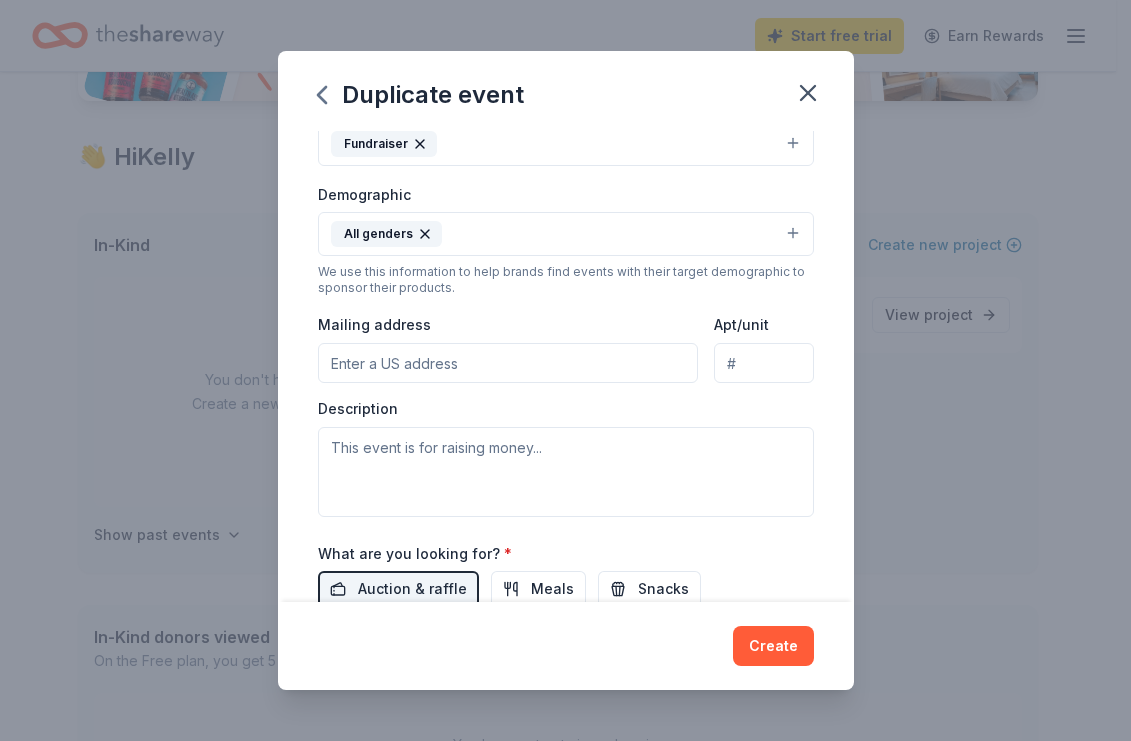 click on "Mailing address" at bounding box center [508, 363] 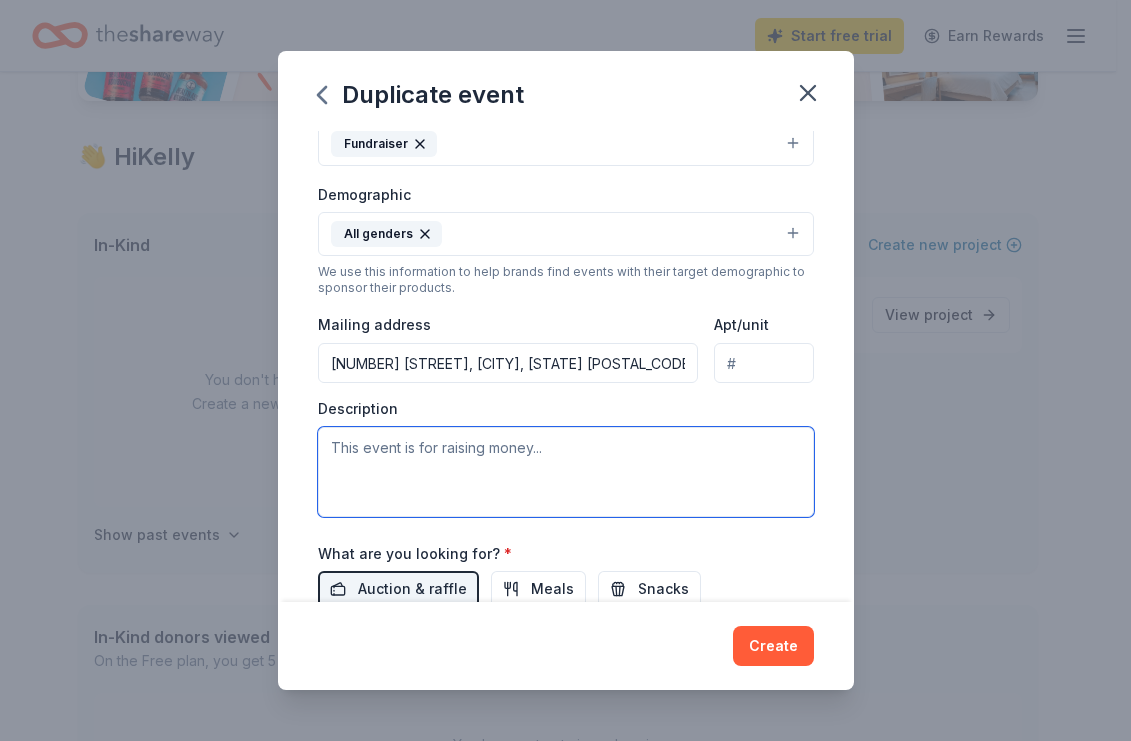 click at bounding box center (566, 472) 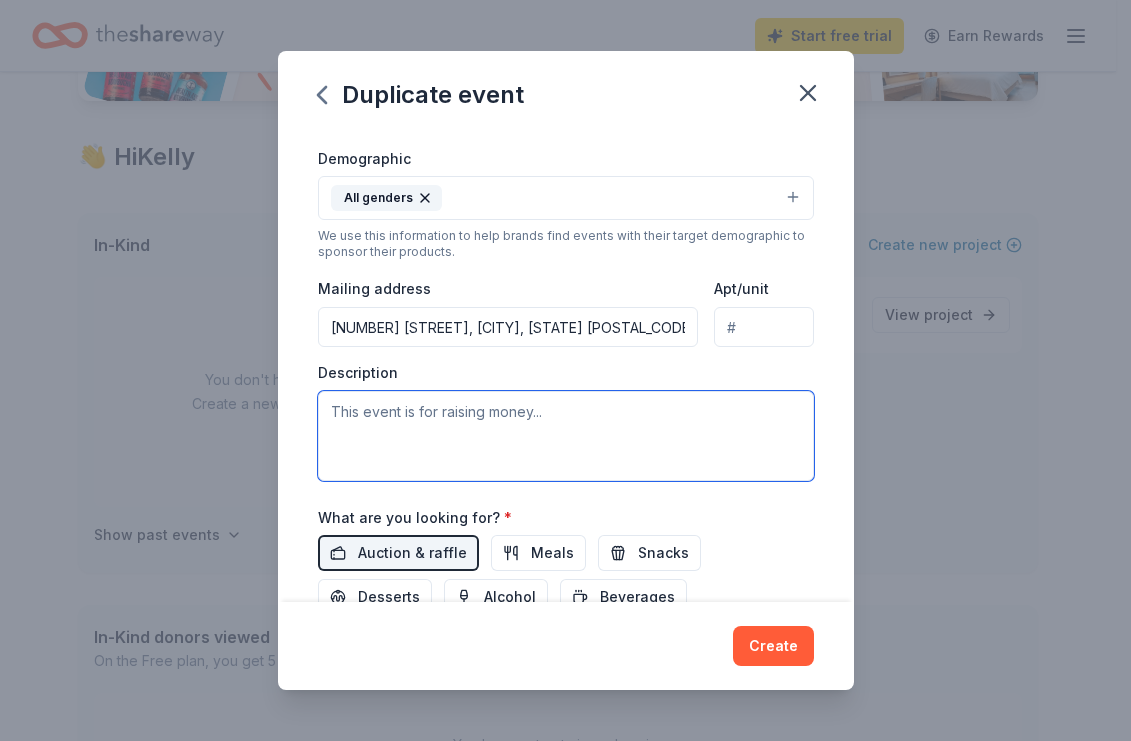 scroll, scrollTop: 300, scrollLeft: 0, axis: vertical 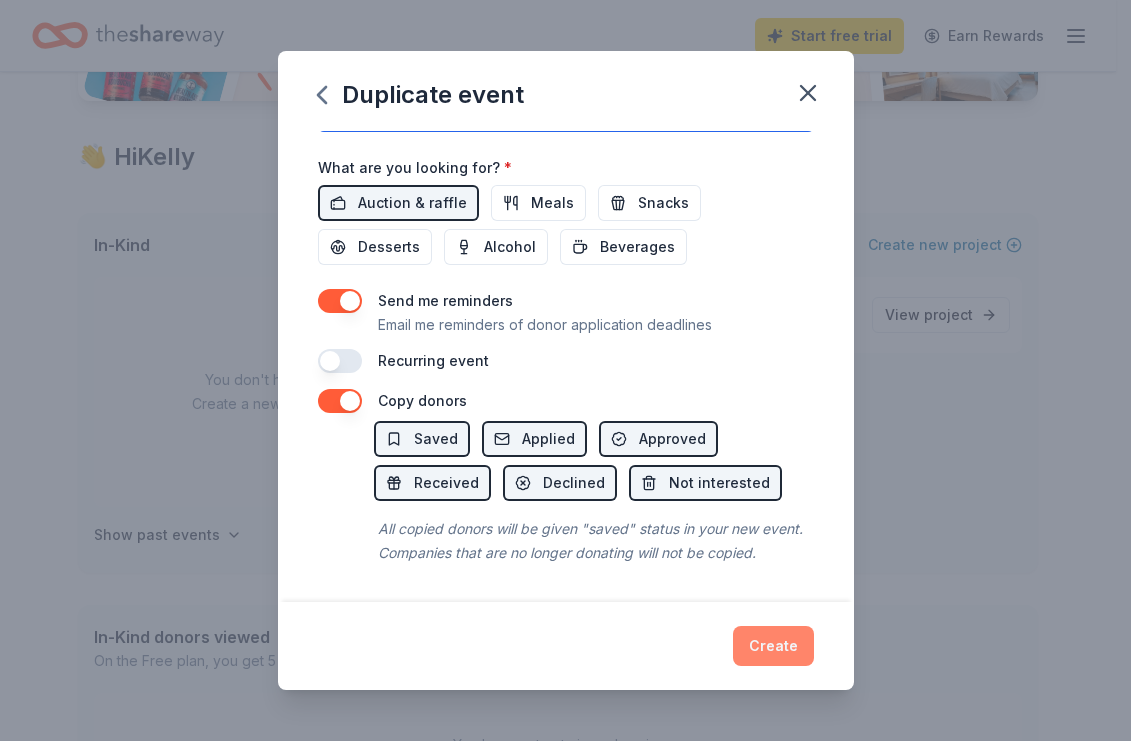 type on "This event is raising money for [CITY] Blind Hockey.  [CITY] Blind Hockey is a non-profit, 501(c)(3) organization that gives the visually impaired the opportunity to participate in the para-sport of ice hockey totally free of charge.  All money raised at our 3rd Annual Blindness Awareness Showcase goes directly to the athletes of our program to off-set their season costs for ice time, equipment and tournaments." 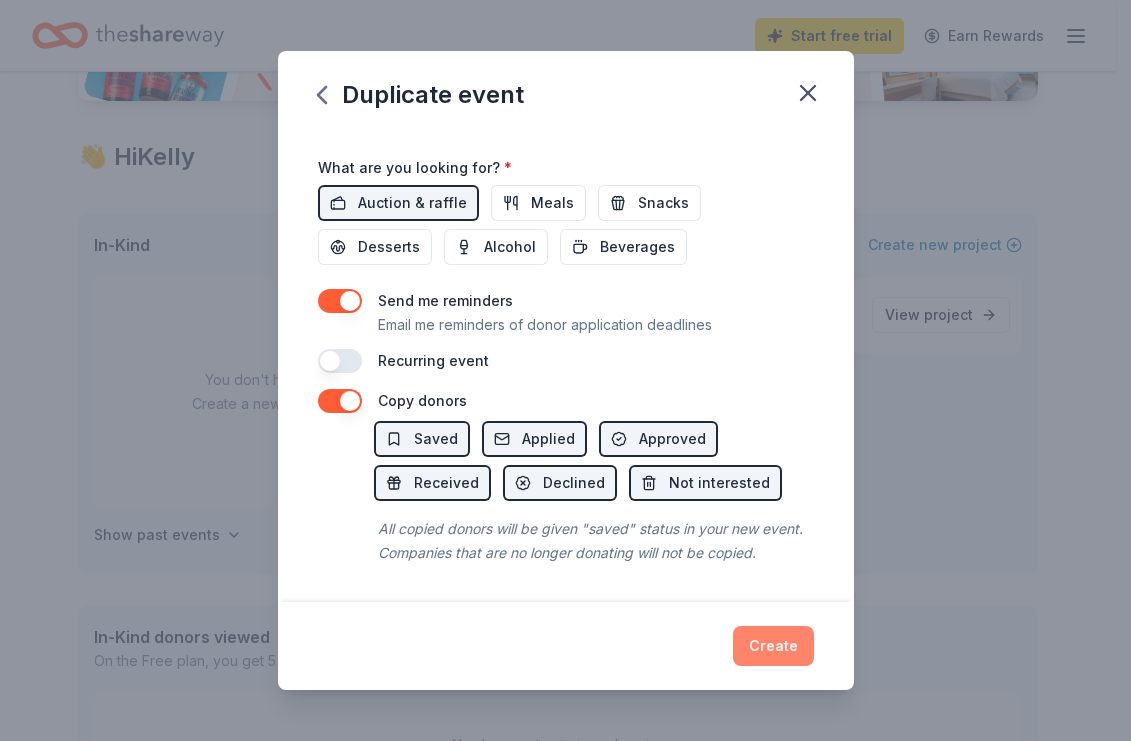 click on "Create" at bounding box center (773, 646) 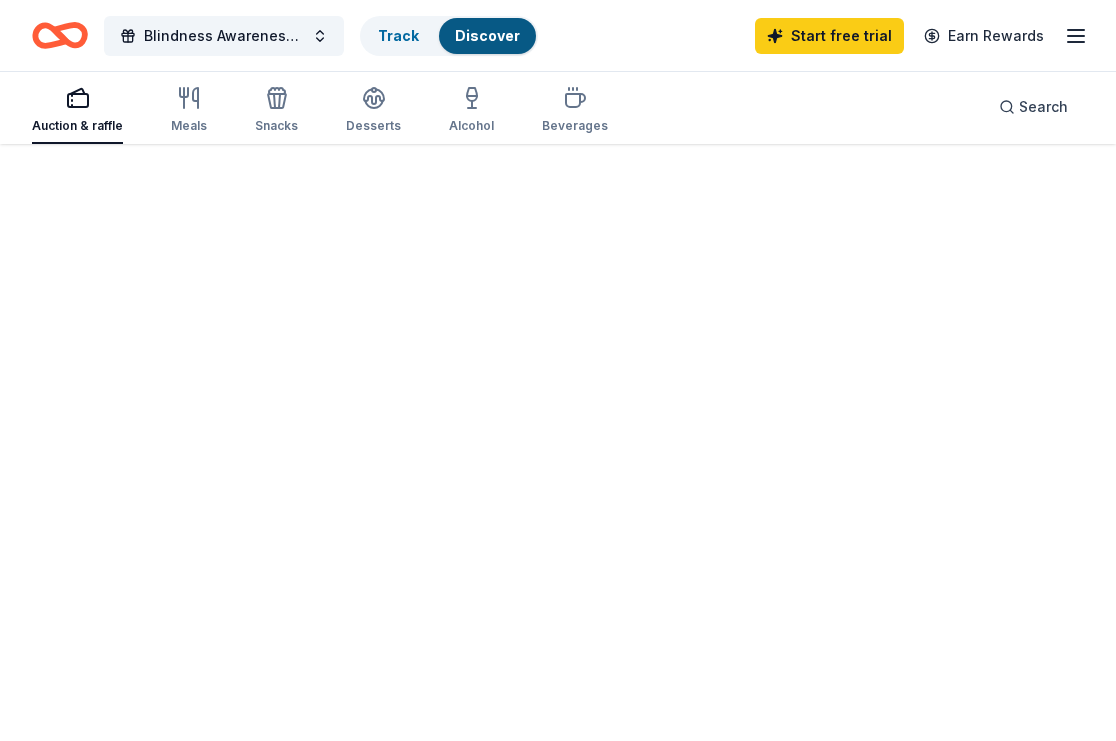scroll, scrollTop: 0, scrollLeft: 0, axis: both 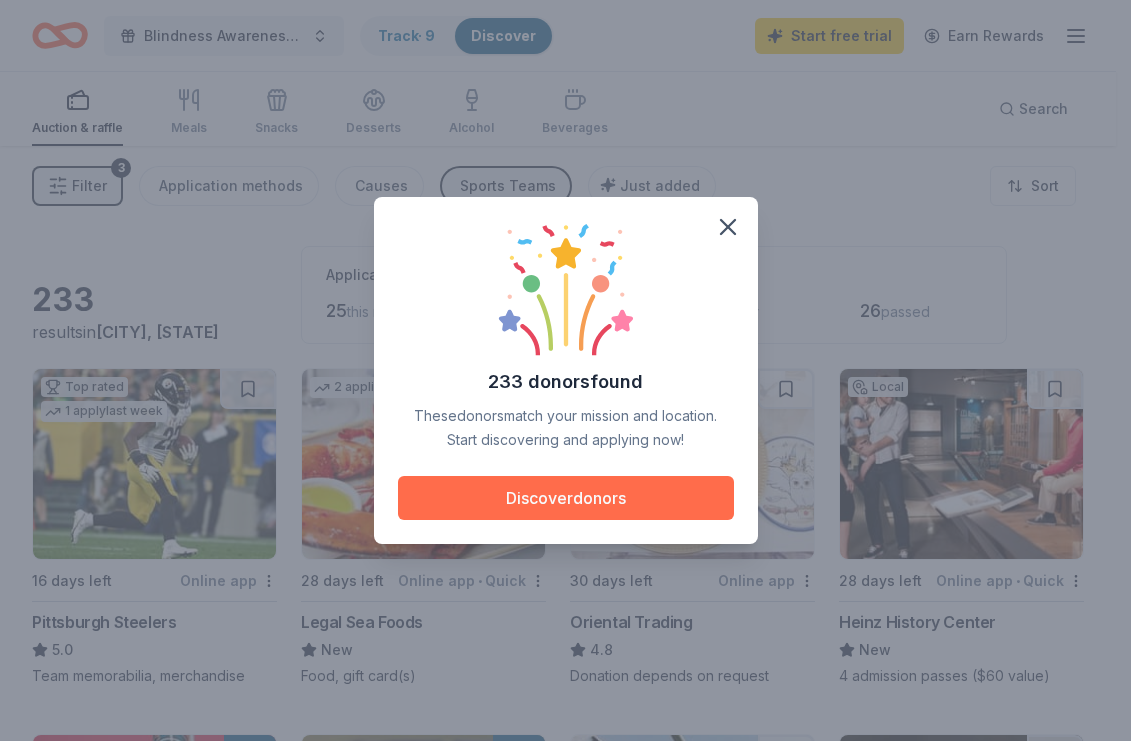 click on "Discover  donors" at bounding box center (566, 498) 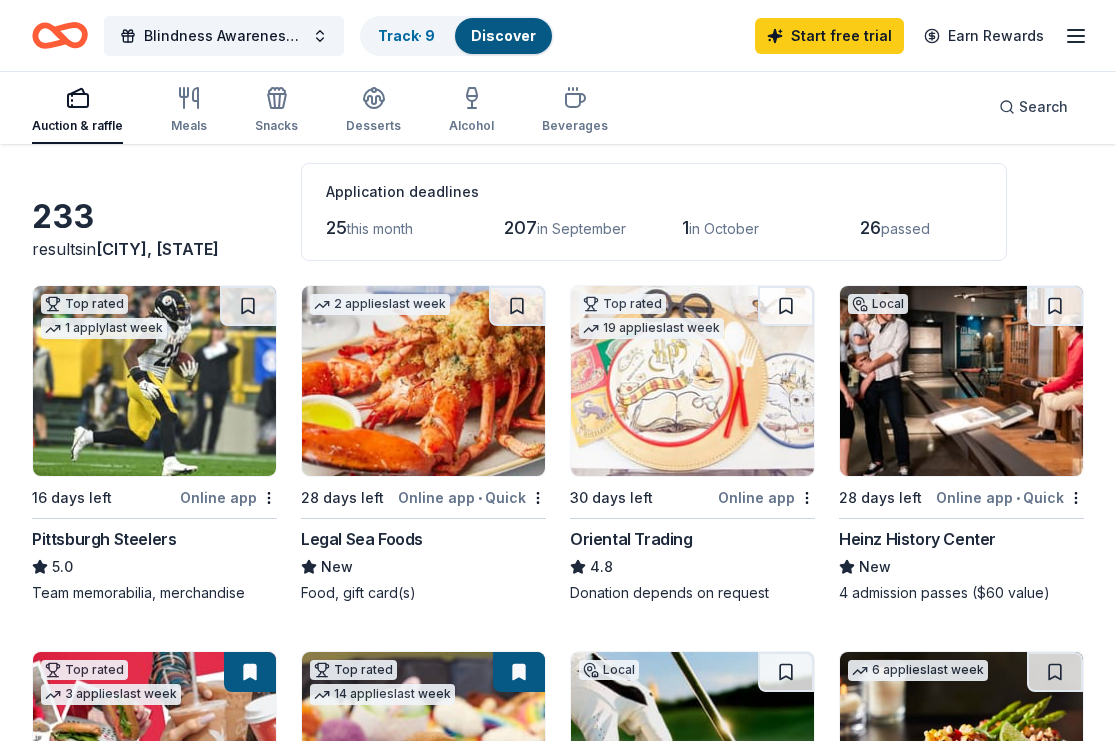 scroll, scrollTop: 0, scrollLeft: 0, axis: both 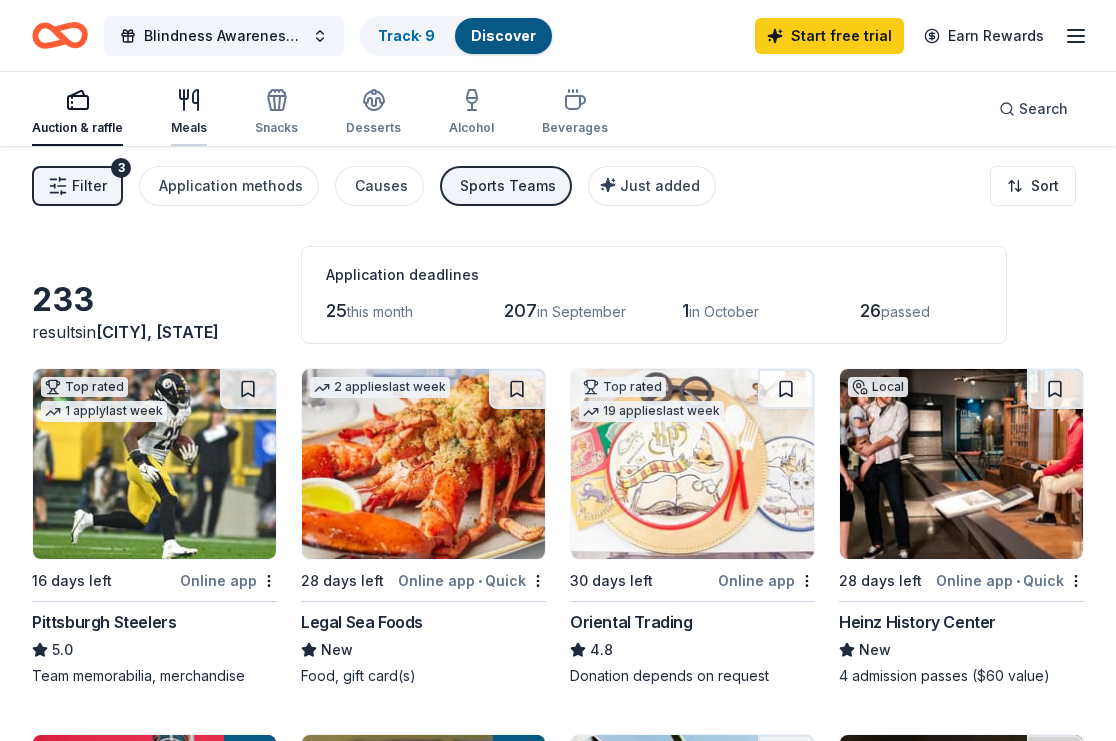 click 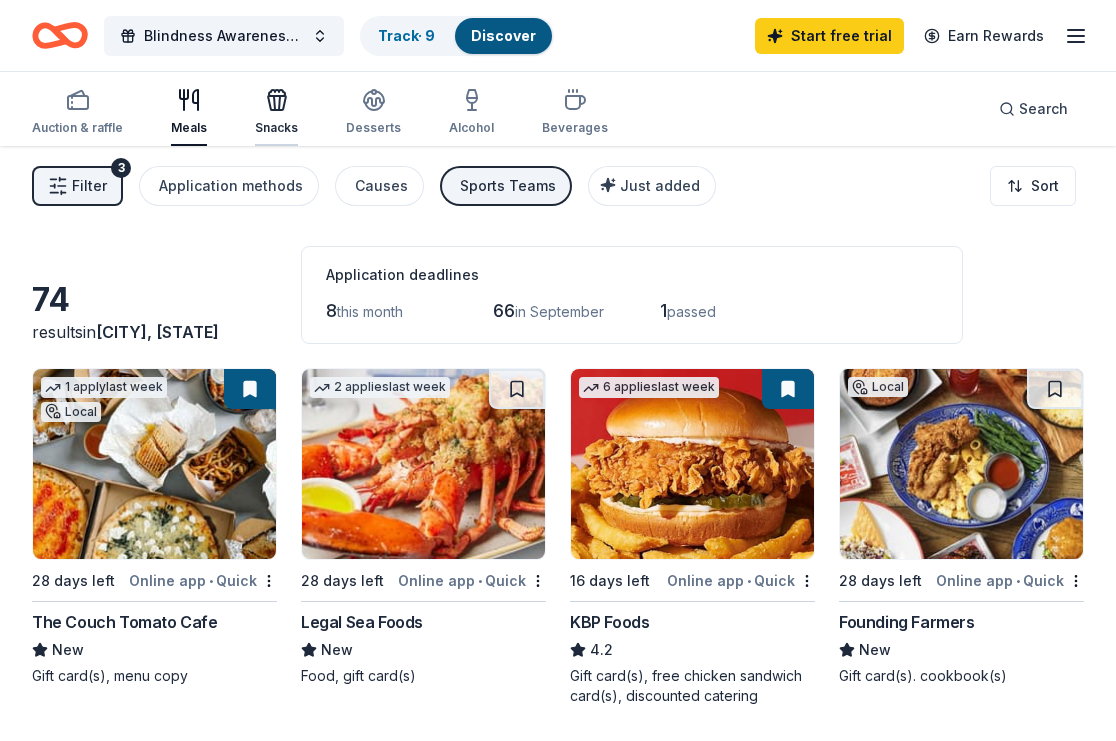 click on "Snacks" at bounding box center [276, 112] 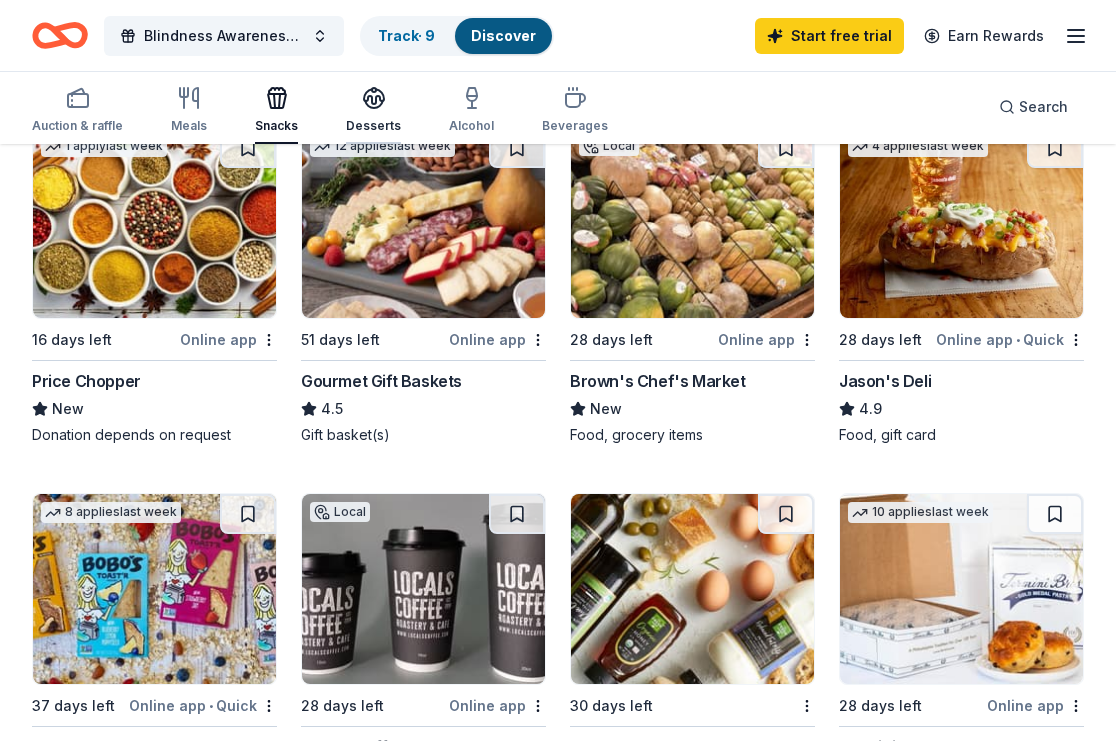 scroll, scrollTop: 600, scrollLeft: 0, axis: vertical 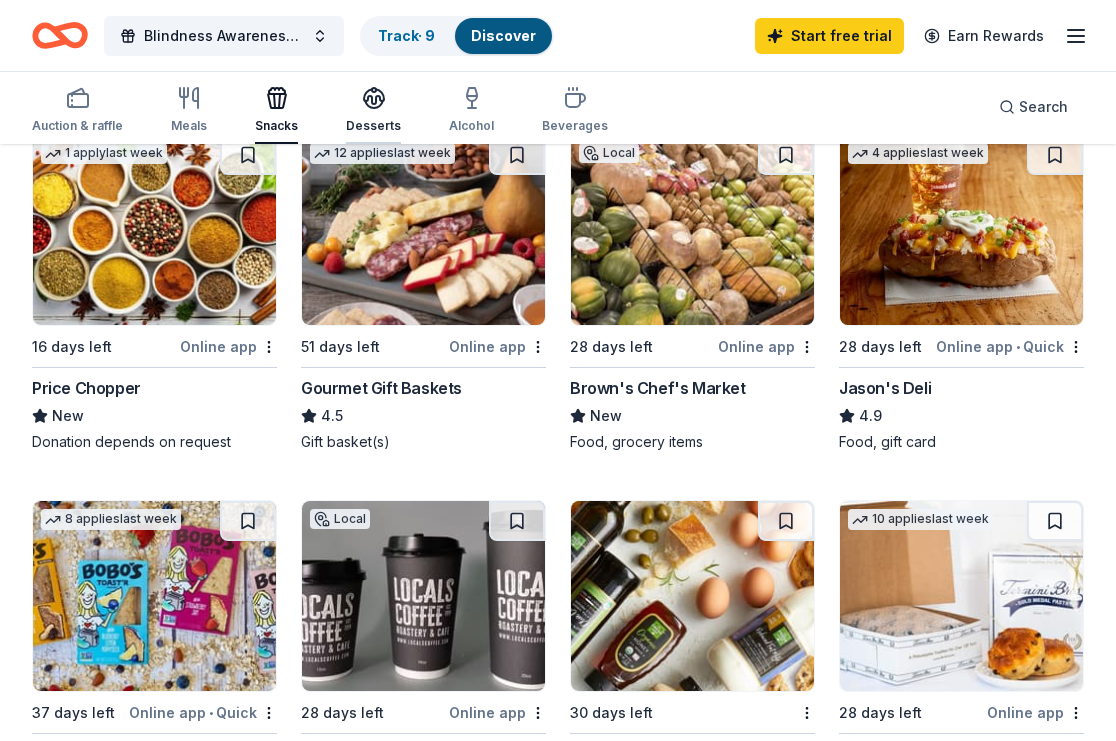 click 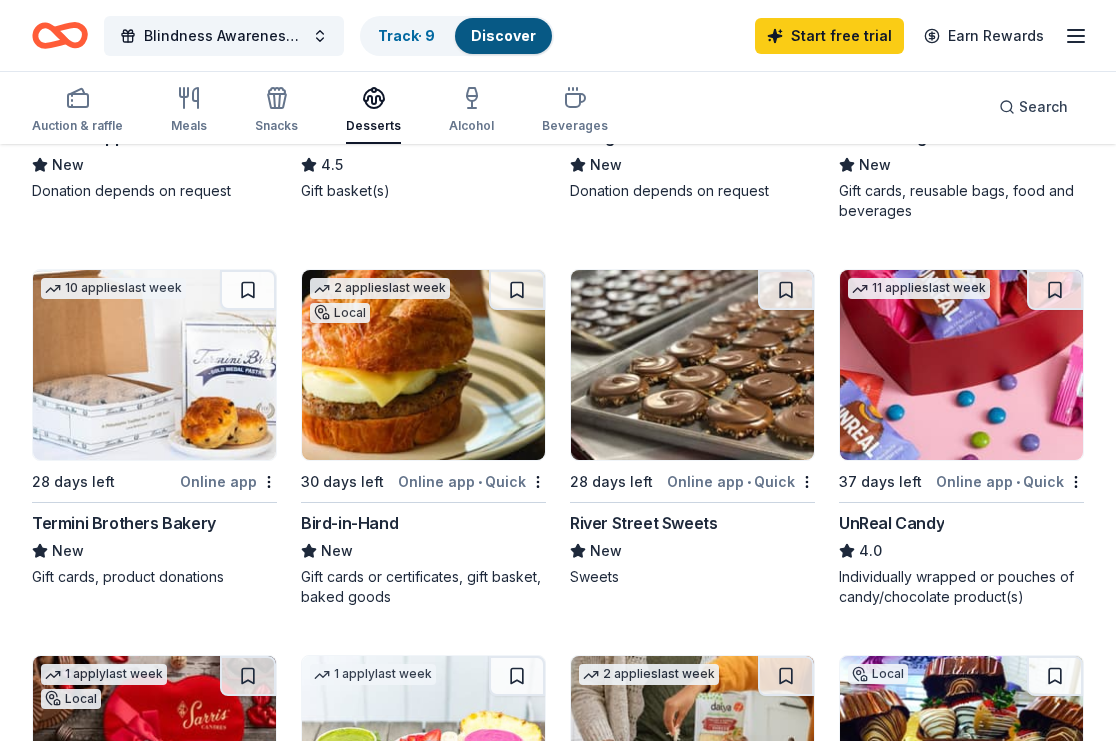scroll, scrollTop: 900, scrollLeft: 0, axis: vertical 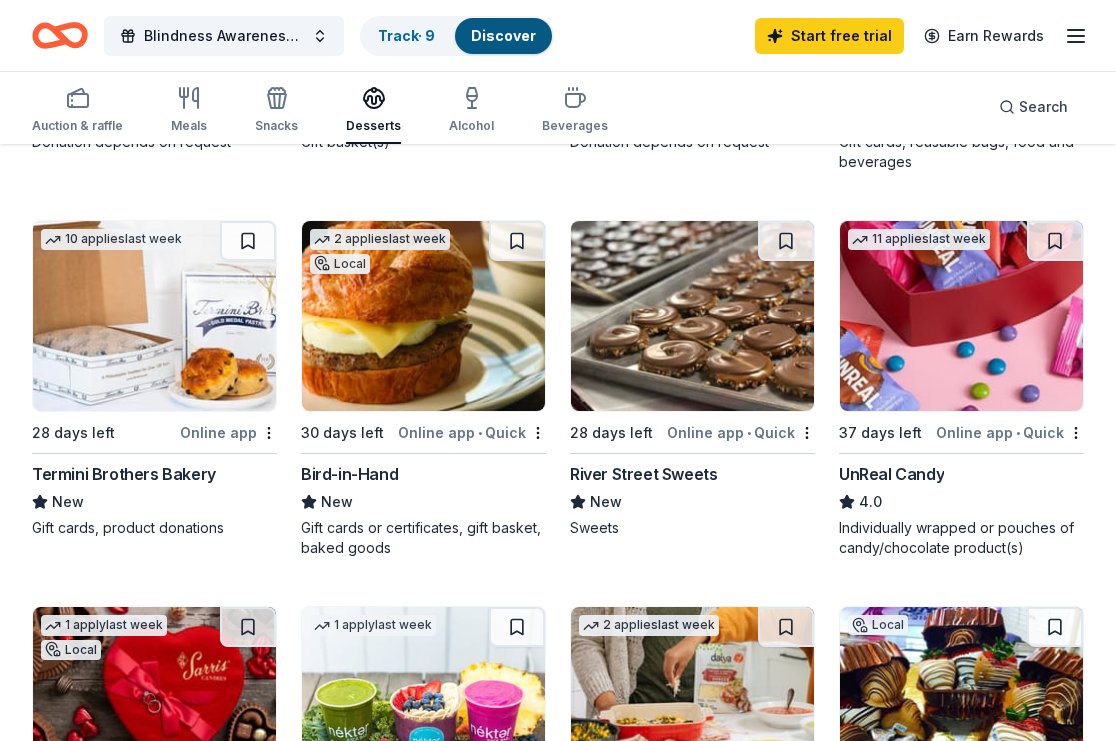 click at bounding box center (154, 316) 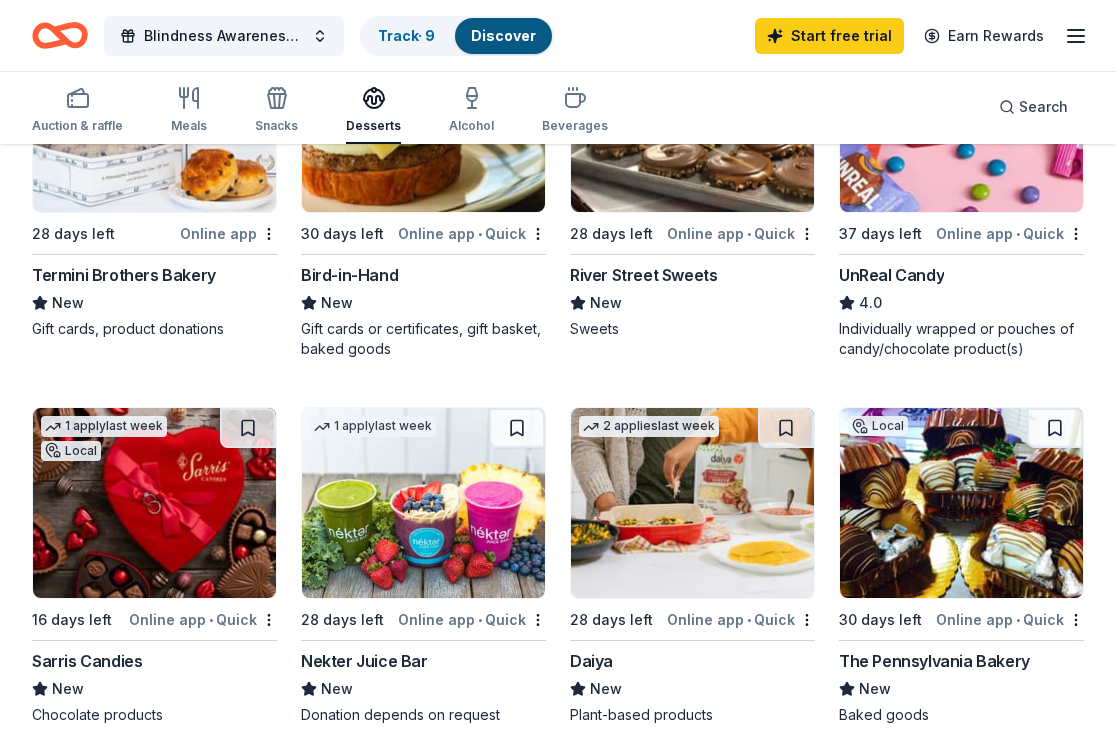 scroll, scrollTop: 1100, scrollLeft: 0, axis: vertical 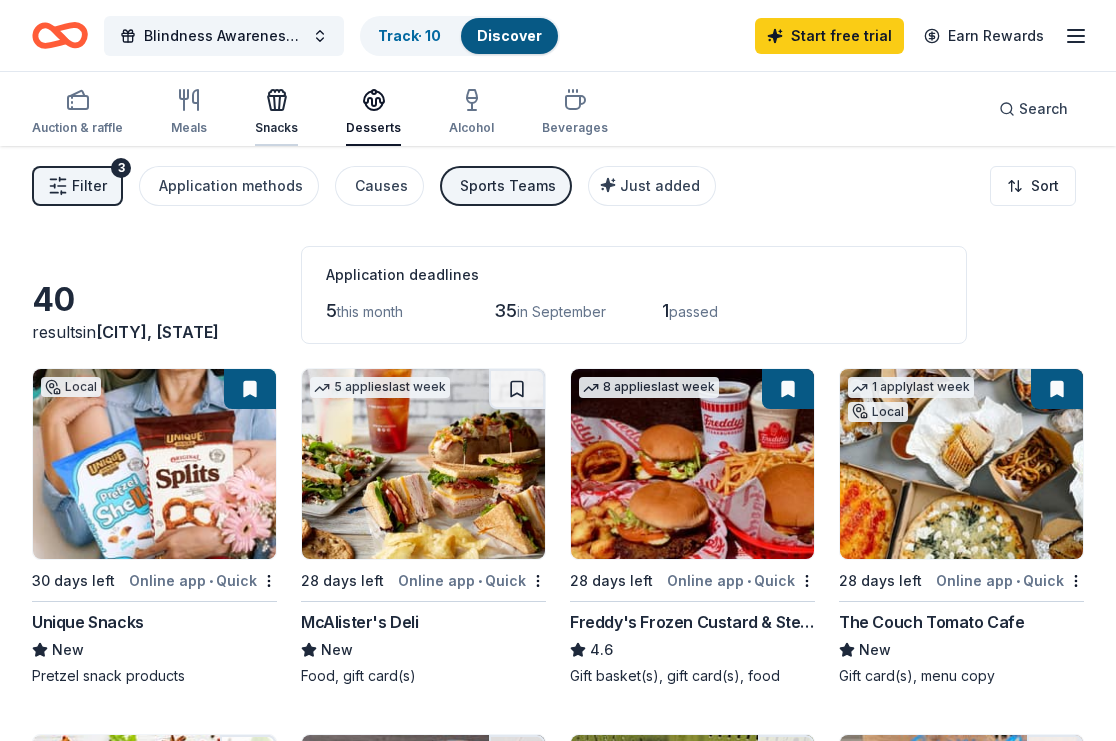 click 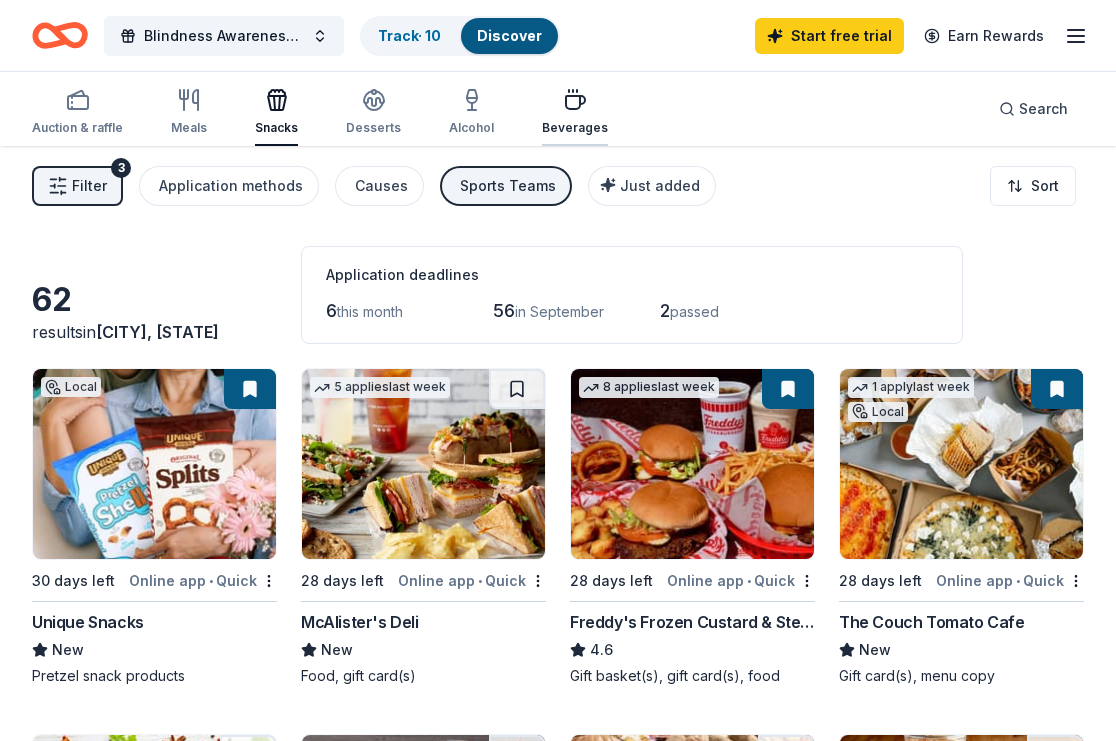 click on "Beverages" at bounding box center [575, 112] 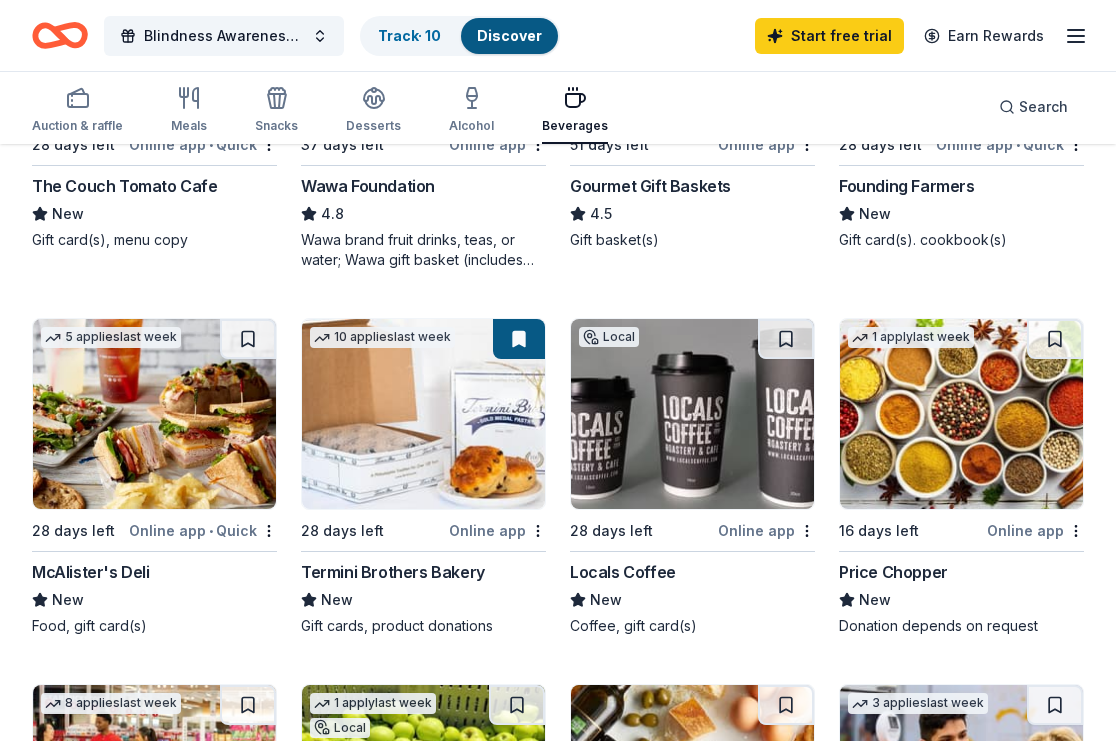 scroll, scrollTop: 400, scrollLeft: 0, axis: vertical 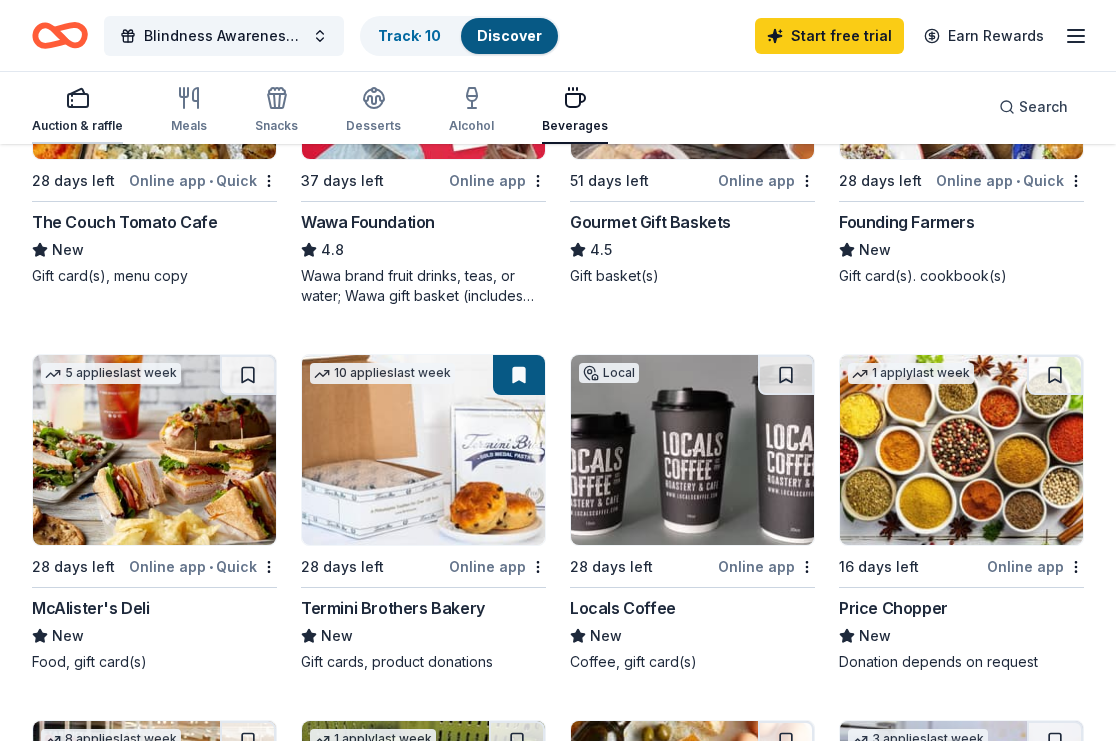 click 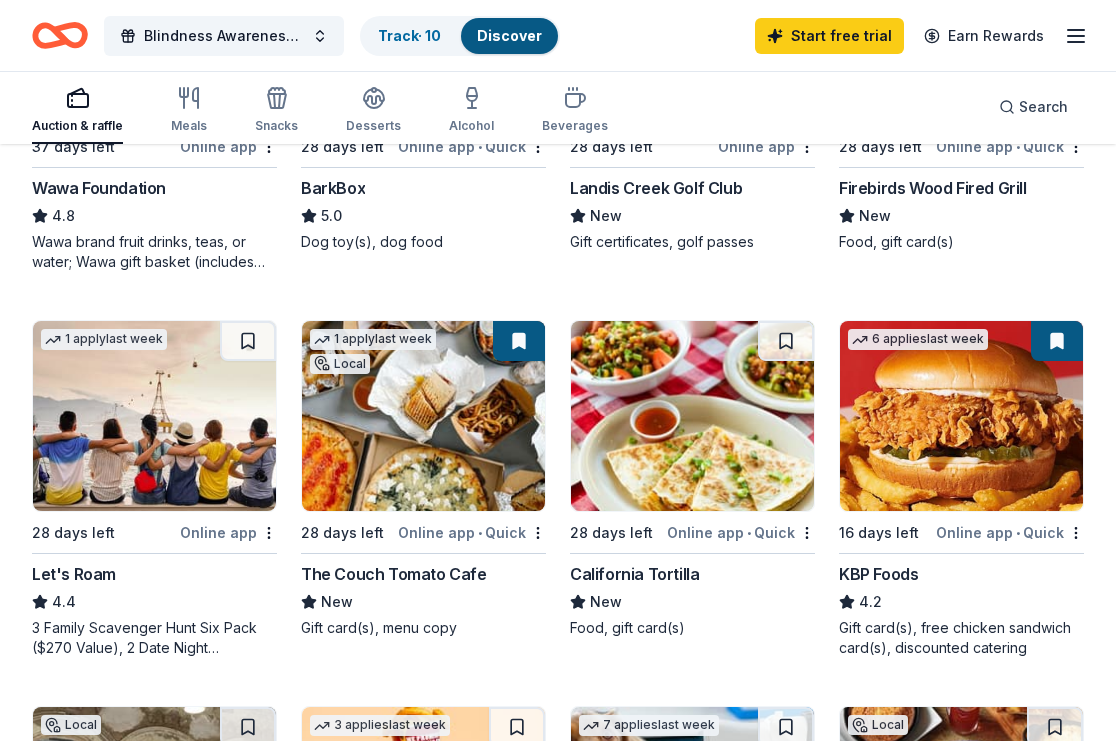 scroll, scrollTop: 600, scrollLeft: 0, axis: vertical 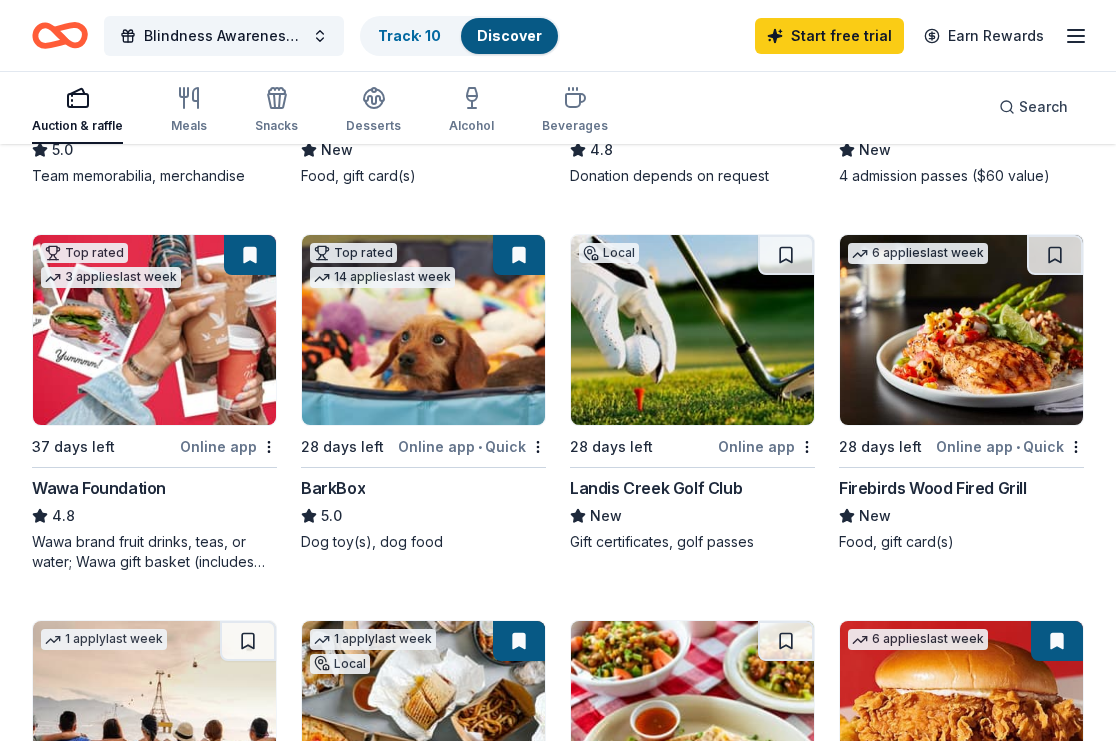 click on "Landis Creek Golf Club" at bounding box center [656, 488] 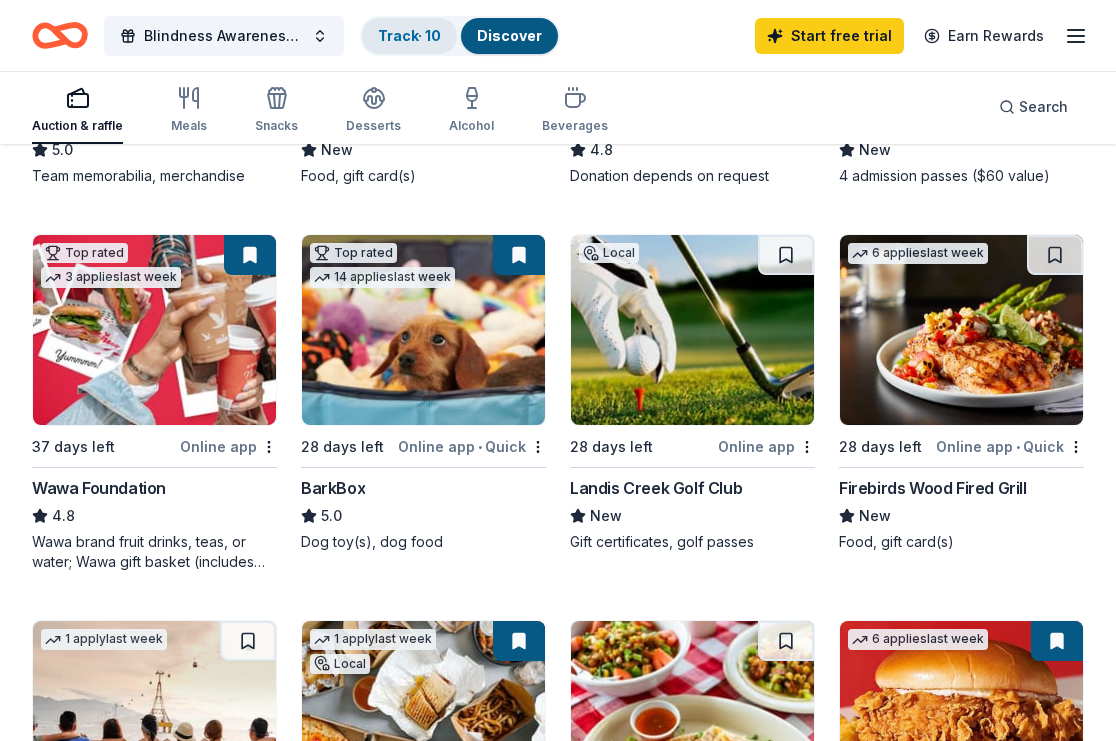 click on "Track  · 10" at bounding box center (409, 35) 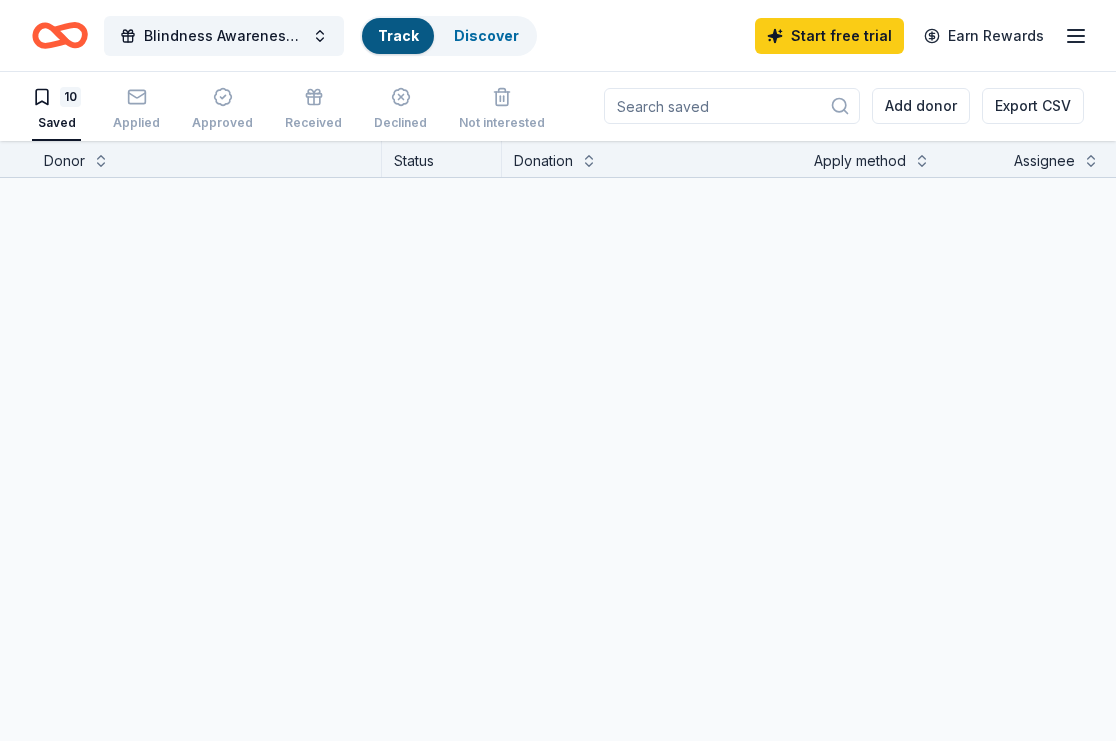 scroll, scrollTop: 1, scrollLeft: 0, axis: vertical 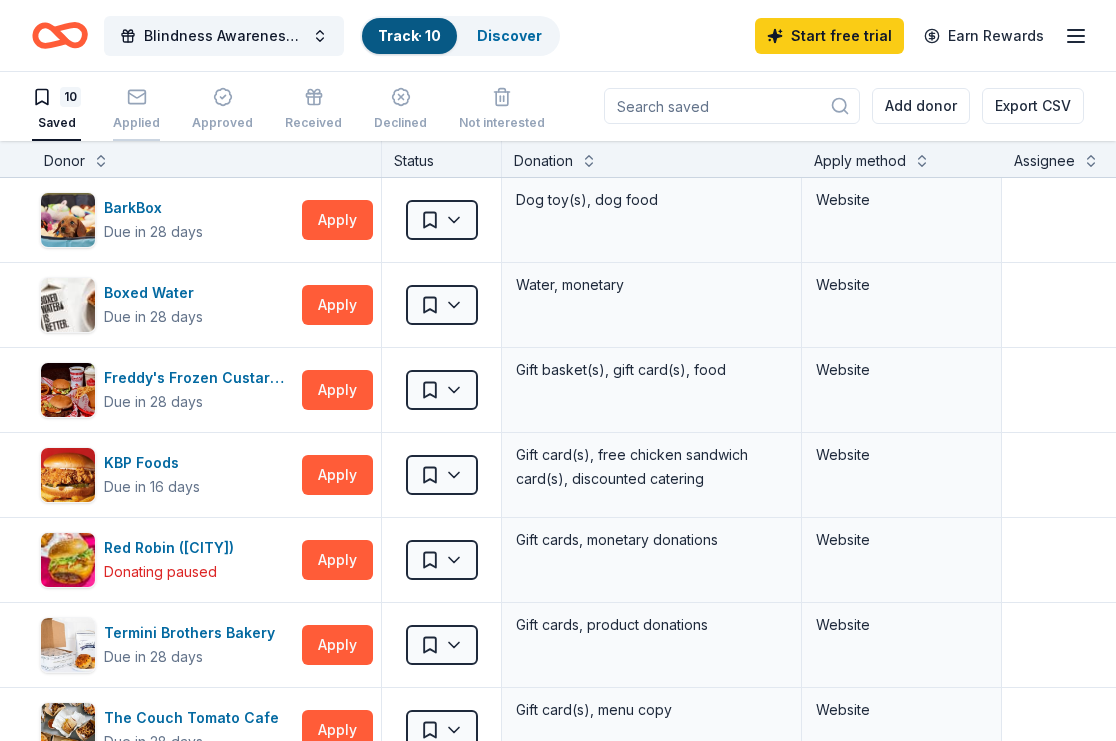 click on "Applied" at bounding box center (136, 109) 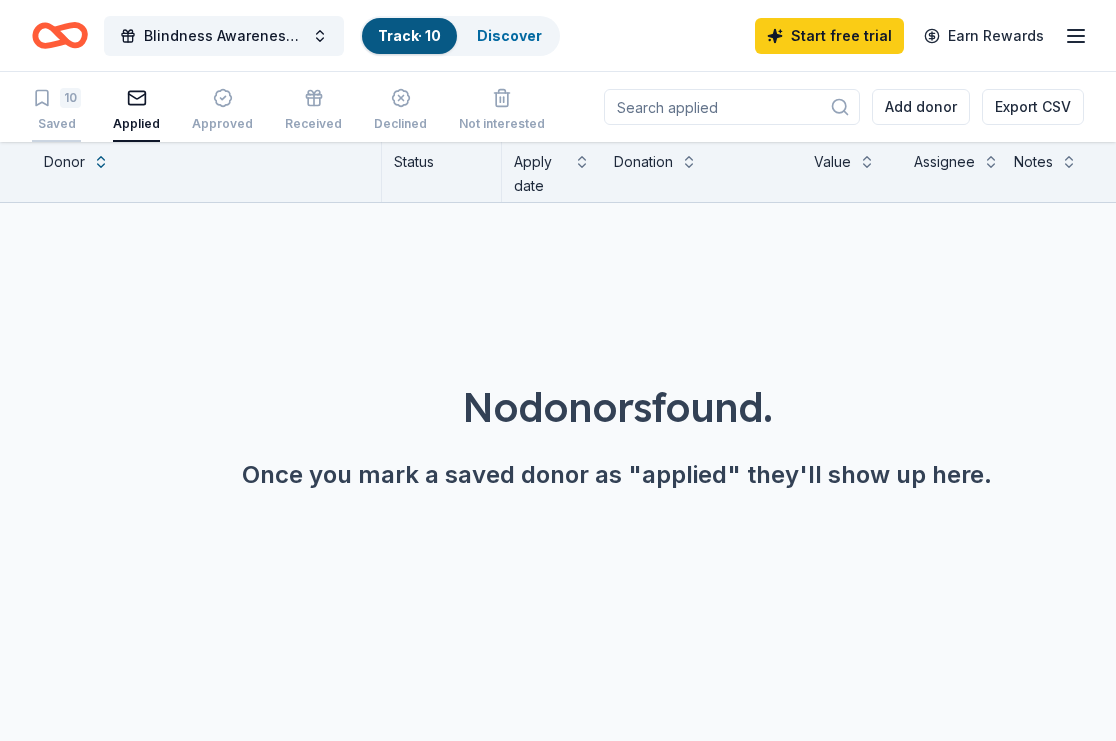 click on "Saved" at bounding box center (56, 124) 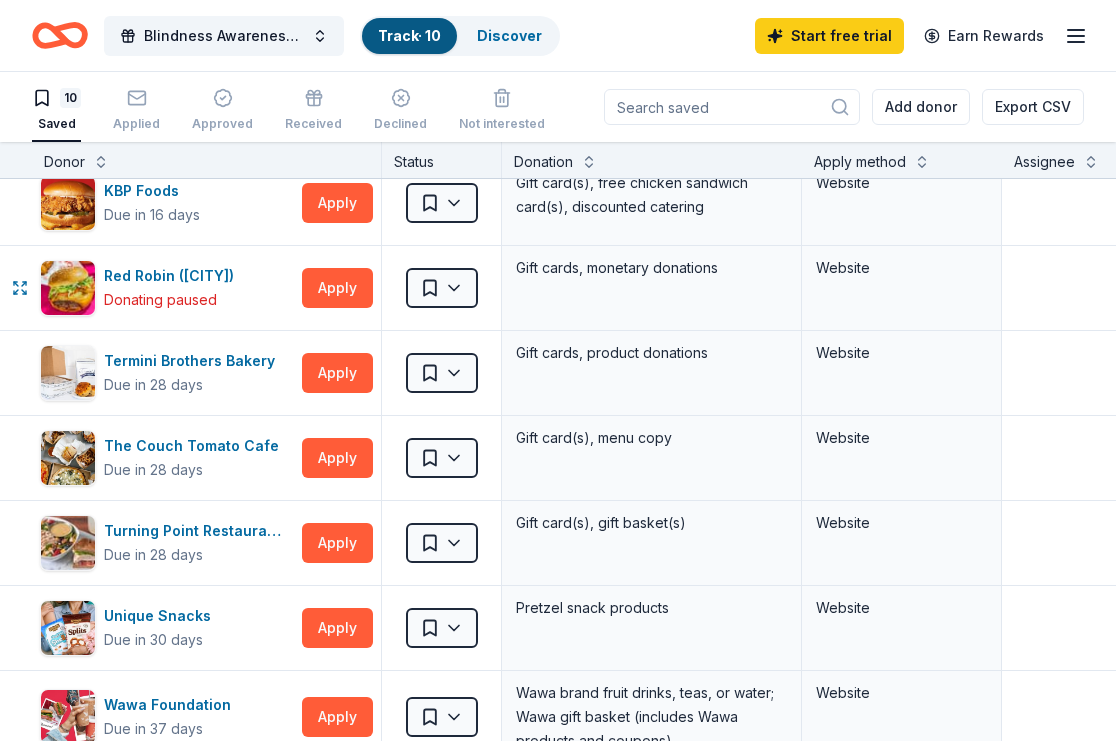 scroll, scrollTop: 300, scrollLeft: 0, axis: vertical 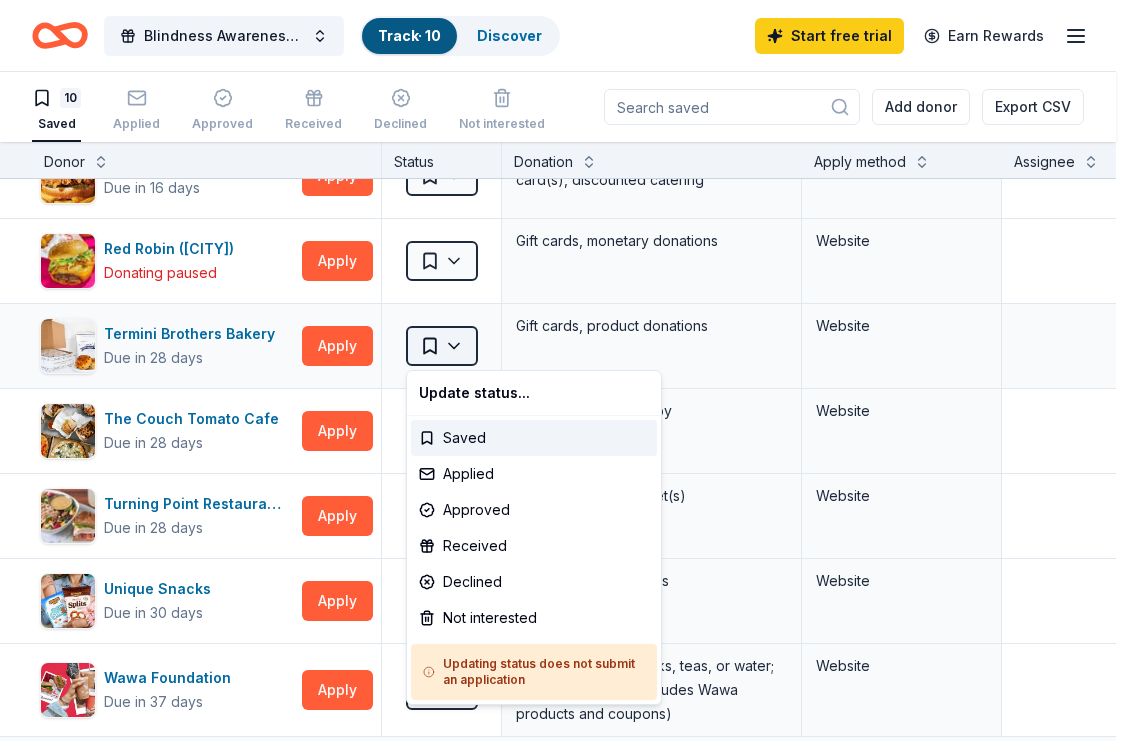 click on "Blindness Awareness Showcase Track  · 10 Discover Start free  trial Earn Rewards 10 Saved Applied Approved Received Declined Not interested Add donor Export CSV Donor Status Donation Apply method Assignee Notes BarkBox Due in 28 days Apply Saved Dog toy(s), dog food Website Boxed Water Due in 28 days Apply Saved Water, monetary Website Freddy's Frozen Custard & Steakburgers Due in 28 days Apply Saved Gift basket(s), gift card(s), food Website KBP Foods Due in 16 days Apply Saved Gift card(s), free chicken sandwich card(s), discounted catering Website Red Robin ([STATE]) Donating paused Apply Saved Gift cards, monetary donations Website Termini Brothers Bakery Due in 28 days Apply Saved Gift cards, product donations Website The Couch Tomato Cafe Due in 28 days Apply Saved Gift card(s), menu copy Website Turning Point Restaurants Due in 28 days Apply Saved Gift card(s), gift basket(s) Website Unique Snacks Due in 30 days Apply Saved Pretzel snack products Website Wawa Foundation Due in 37 days Apply Saved" at bounding box center [565, 370] 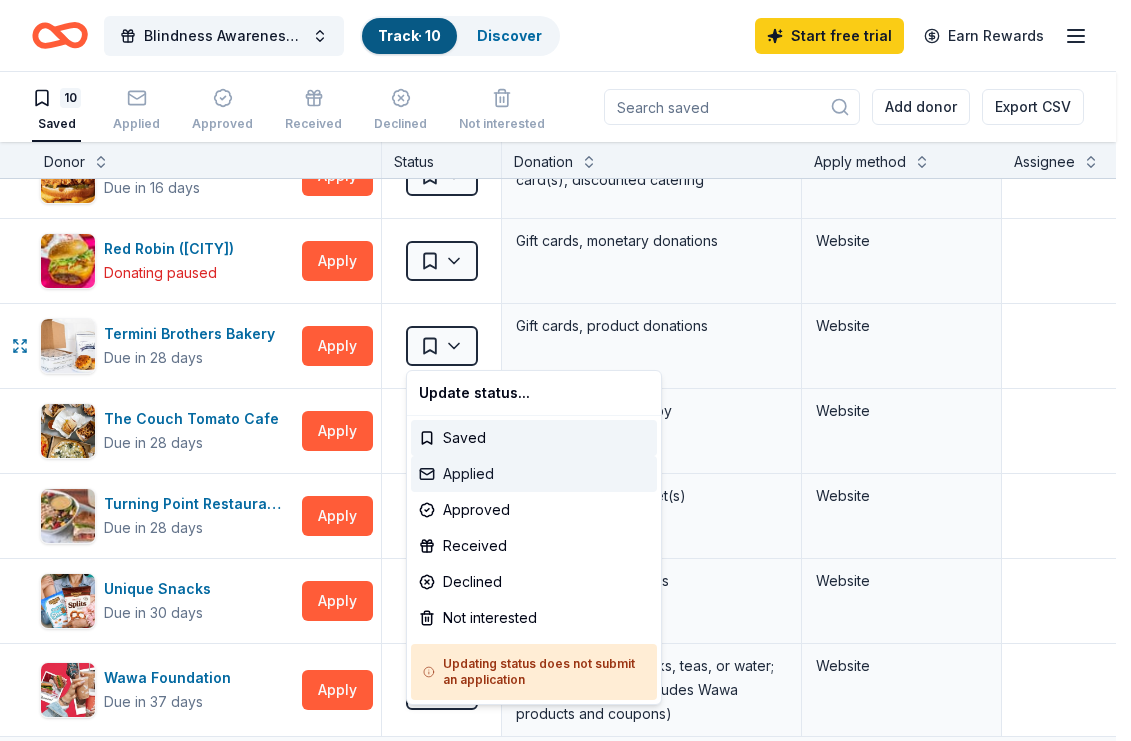 click on "Applied" at bounding box center (534, 474) 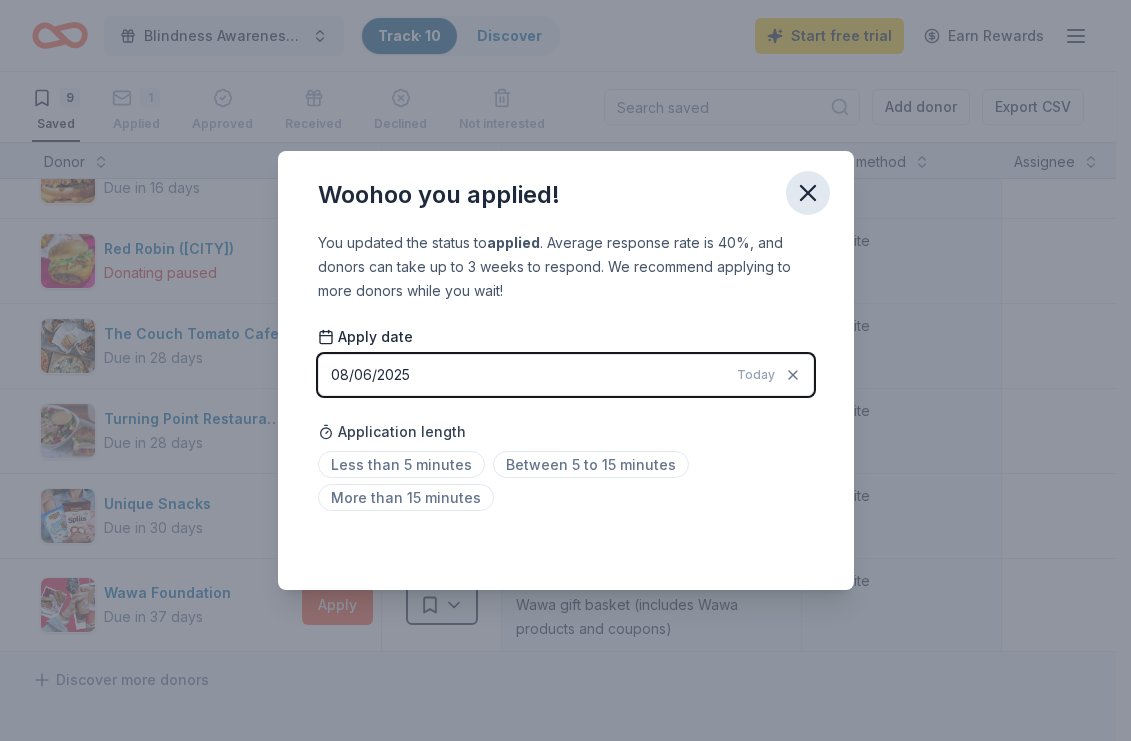 click 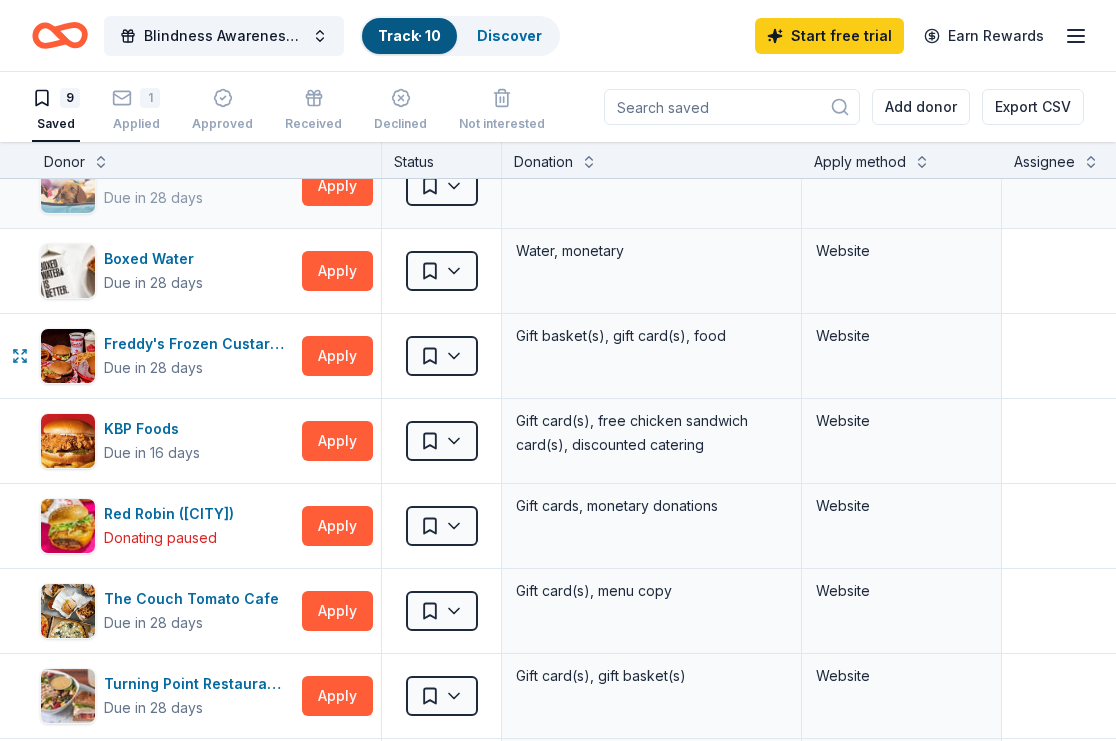 scroll, scrollTop: 0, scrollLeft: 0, axis: both 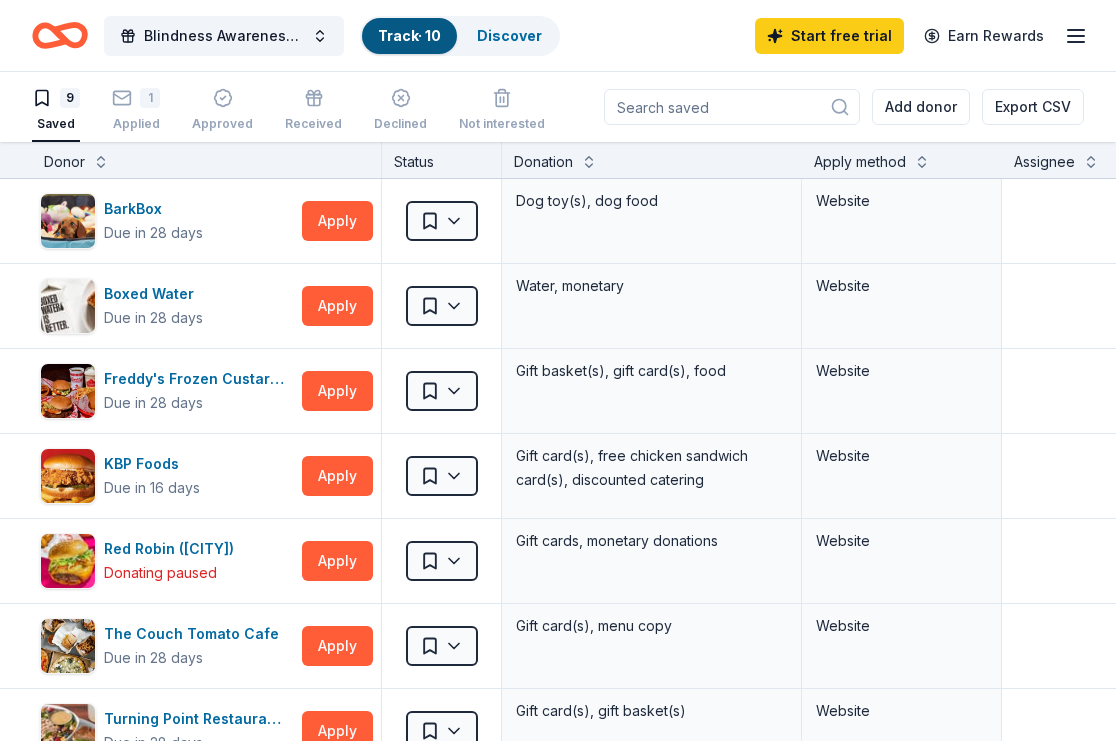 click 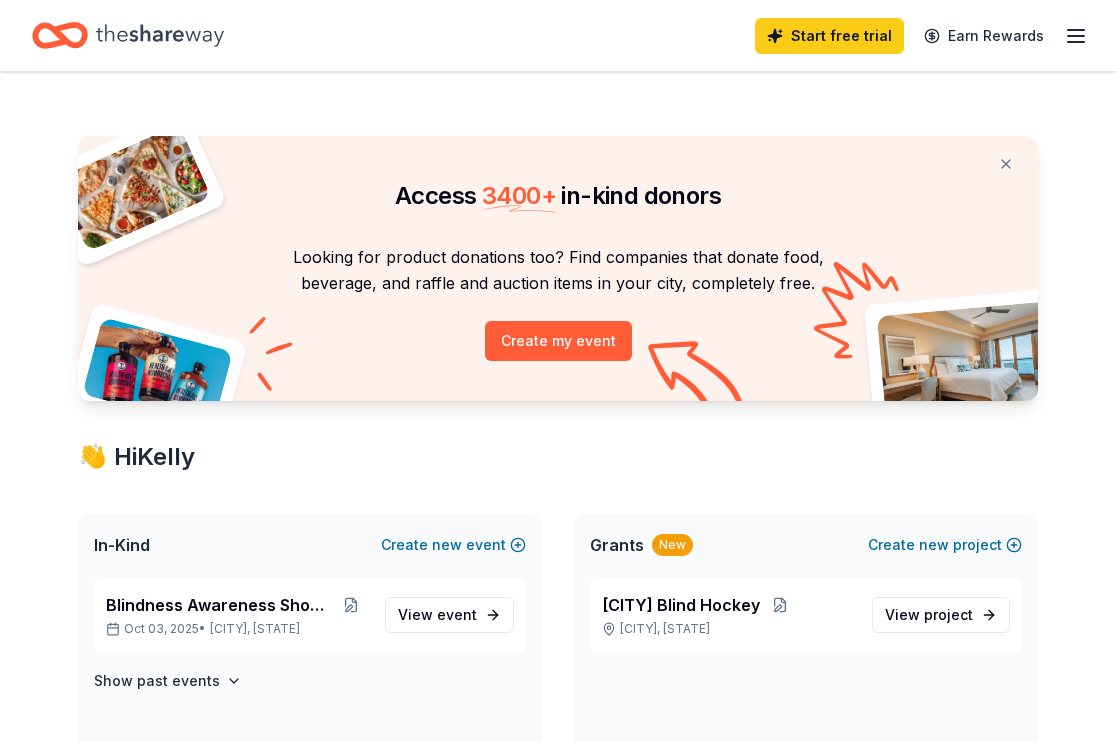 click 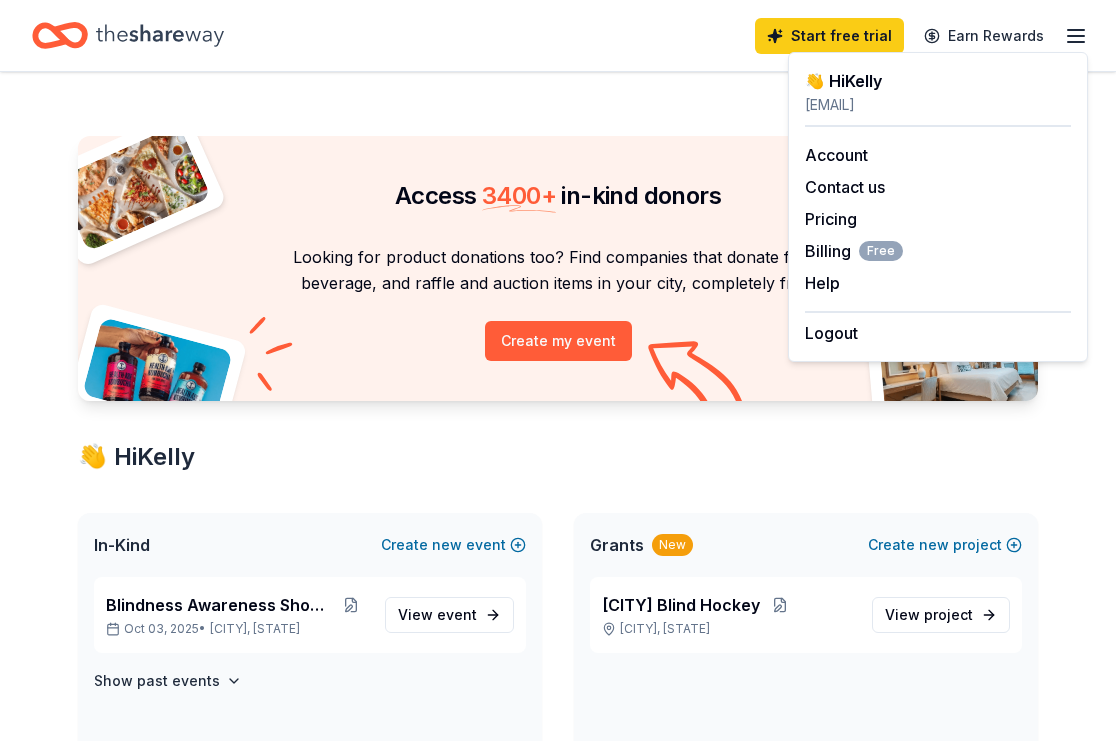 click 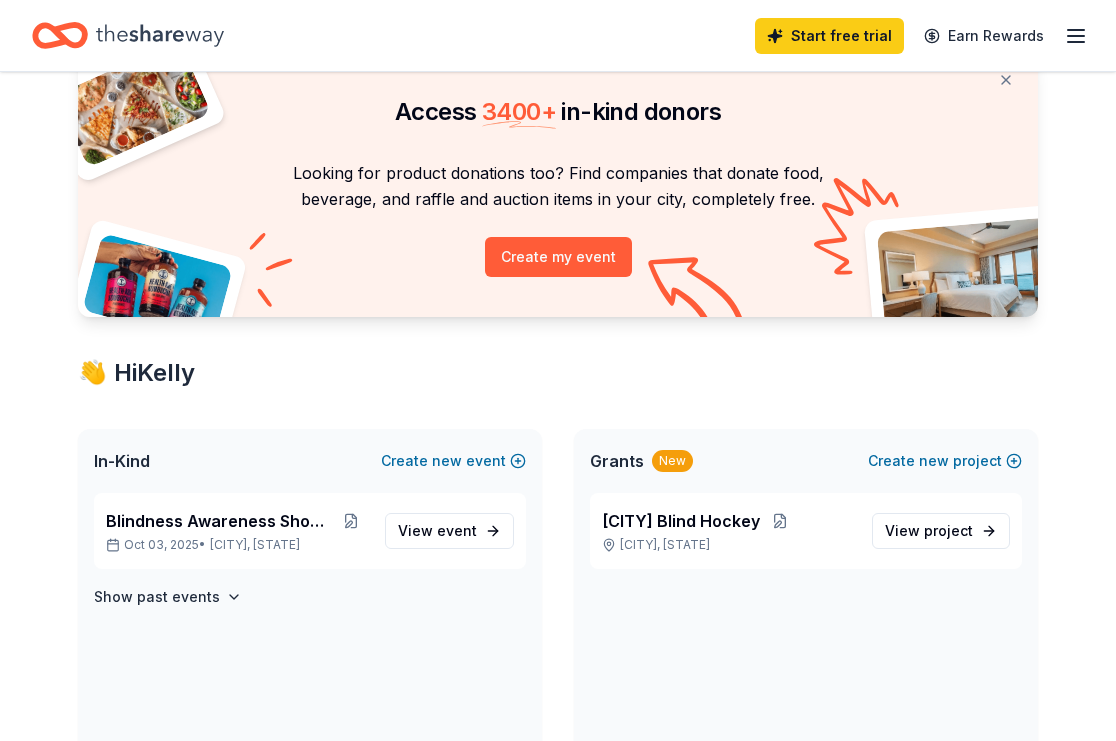 scroll, scrollTop: 200, scrollLeft: 0, axis: vertical 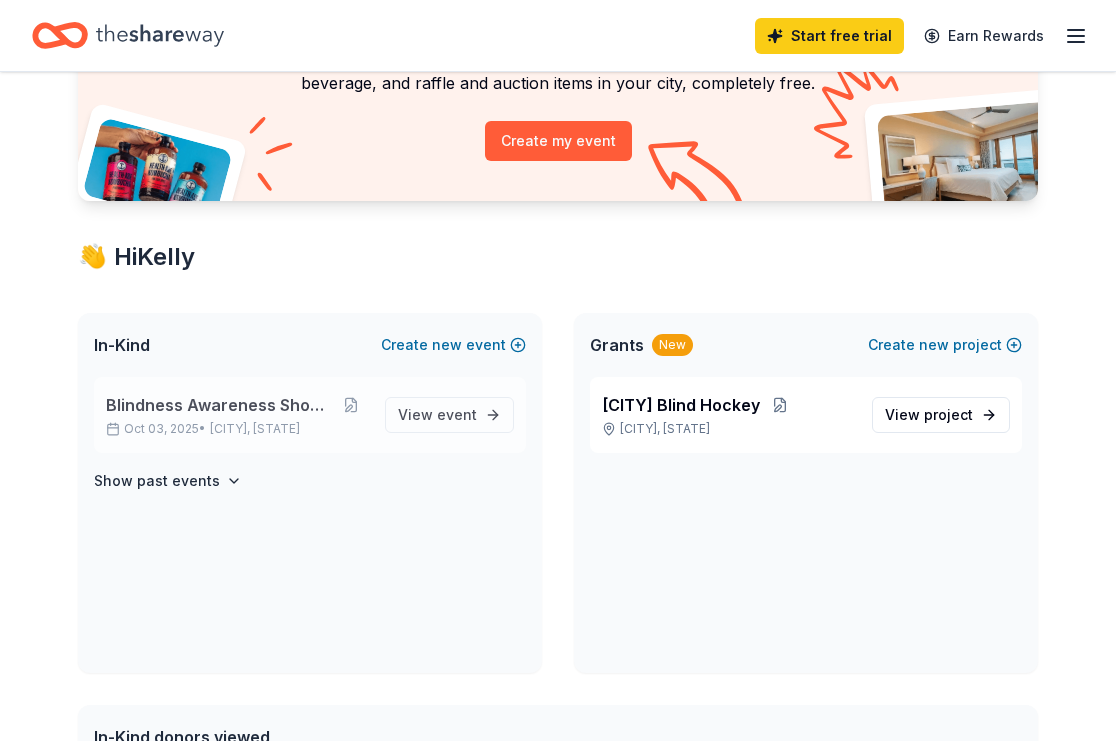 click on "[CITY], [STATE]" at bounding box center [255, 429] 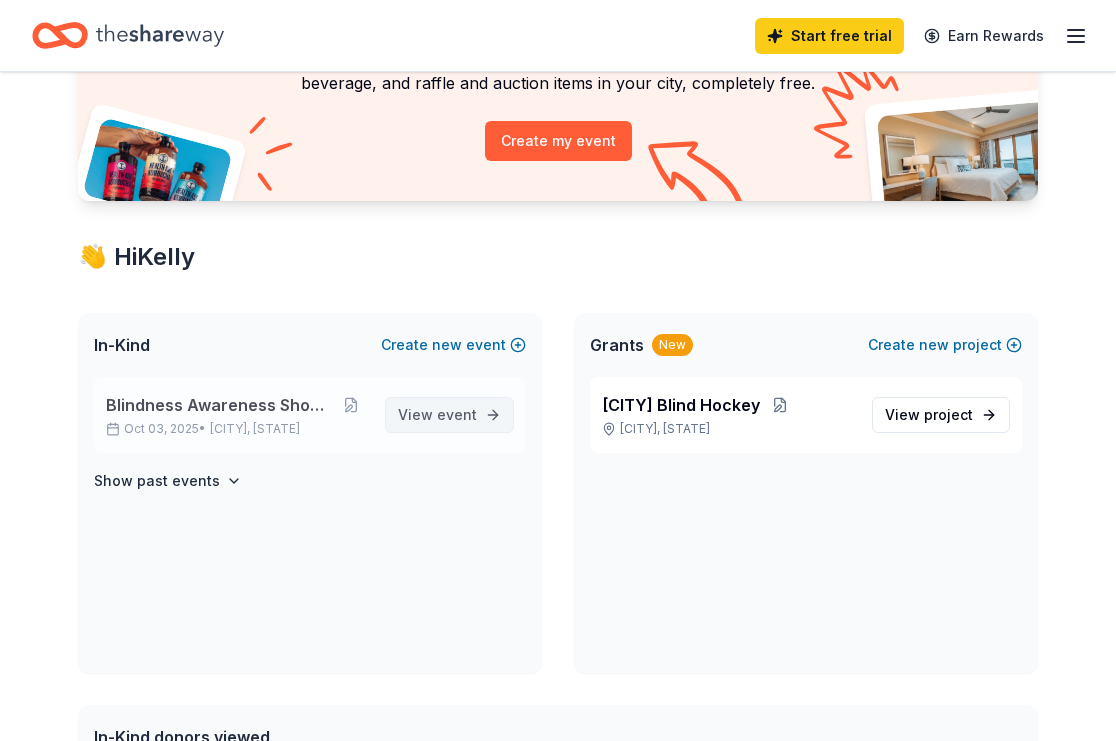 click on "event" at bounding box center [457, 414] 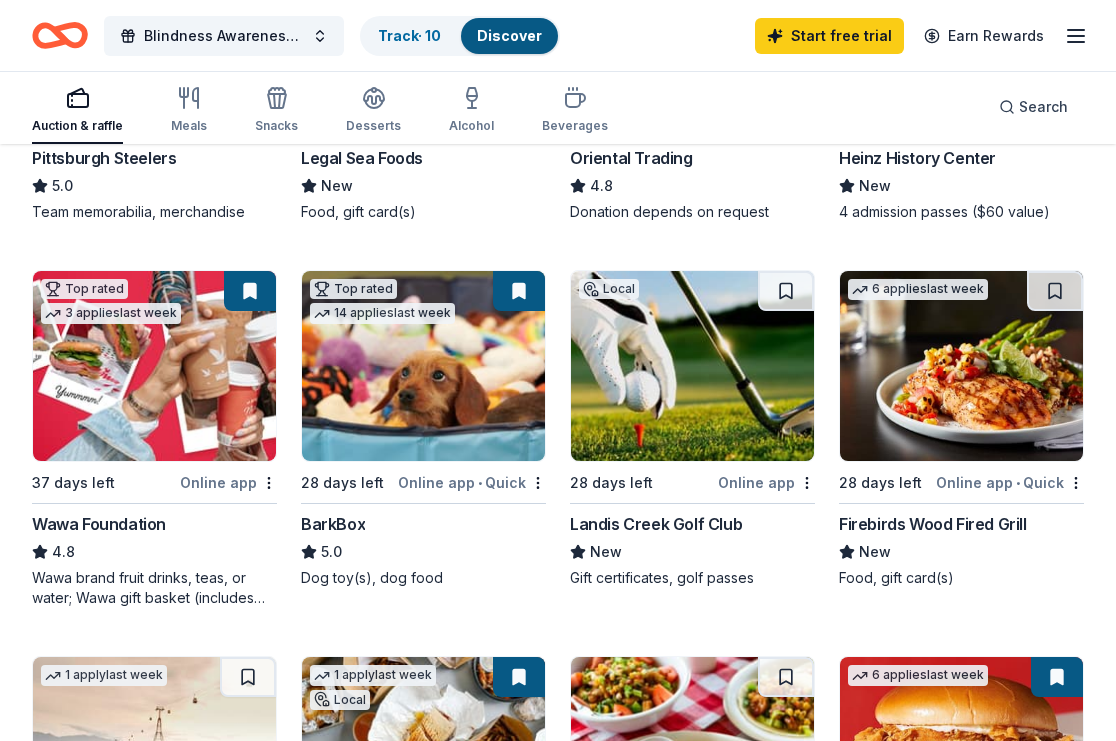 scroll, scrollTop: 500, scrollLeft: 0, axis: vertical 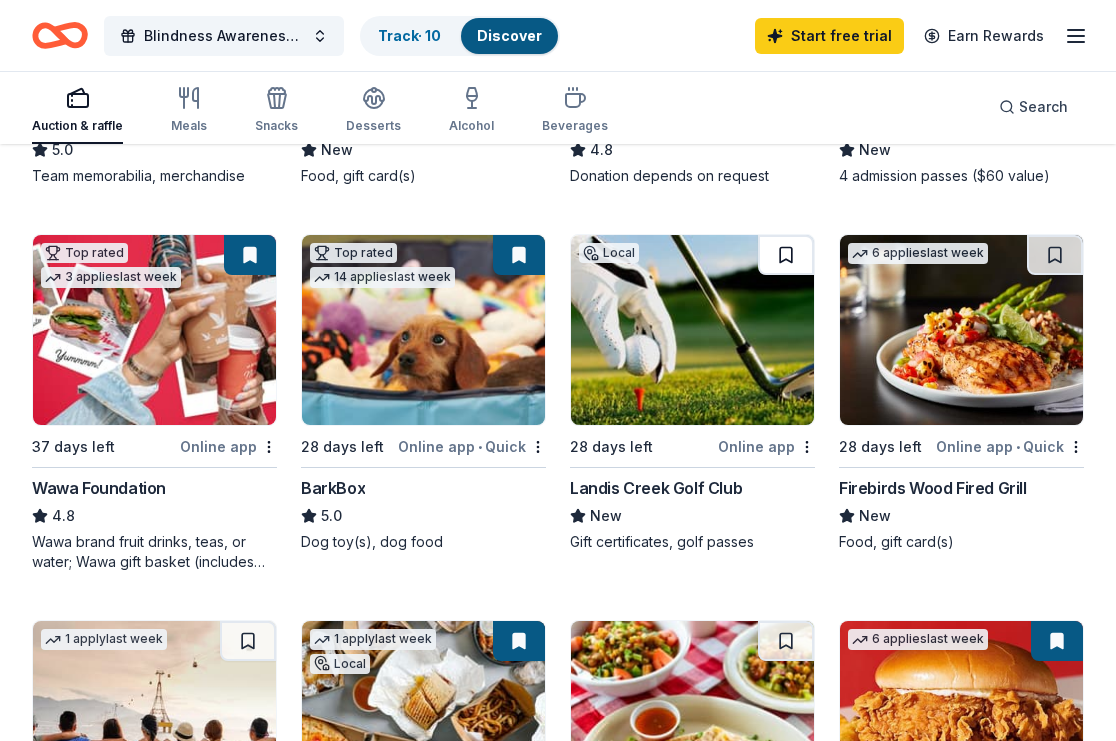 click at bounding box center [786, 255] 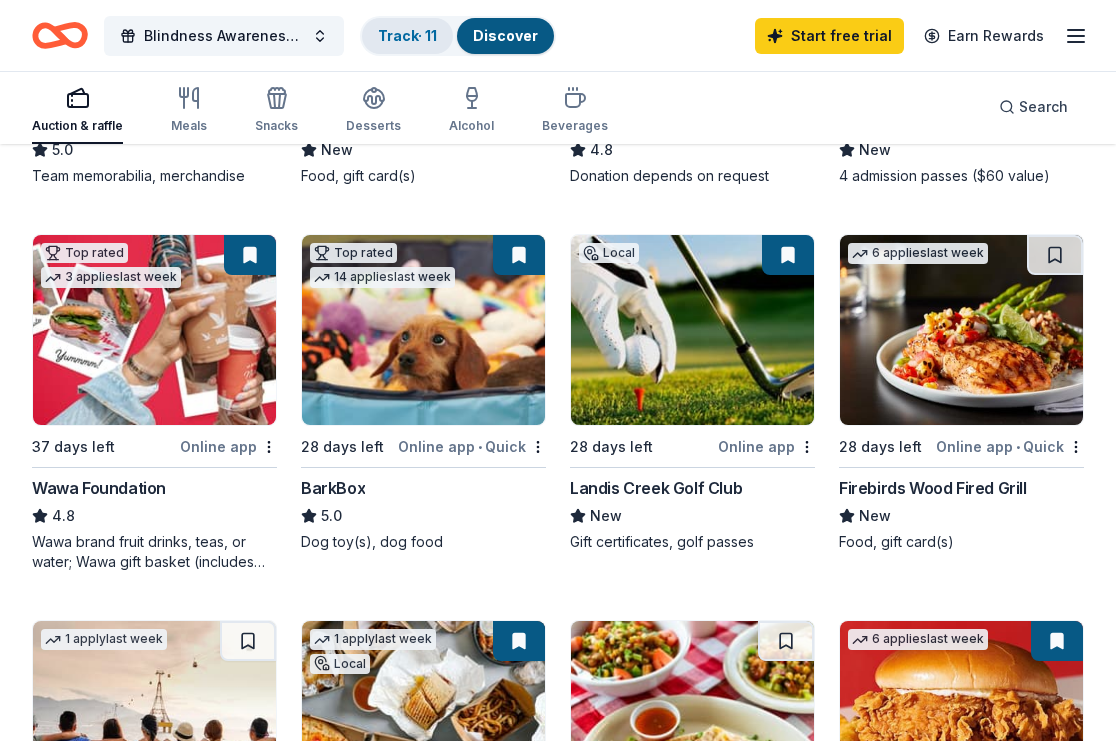 click on "Track  · 11" at bounding box center [407, 35] 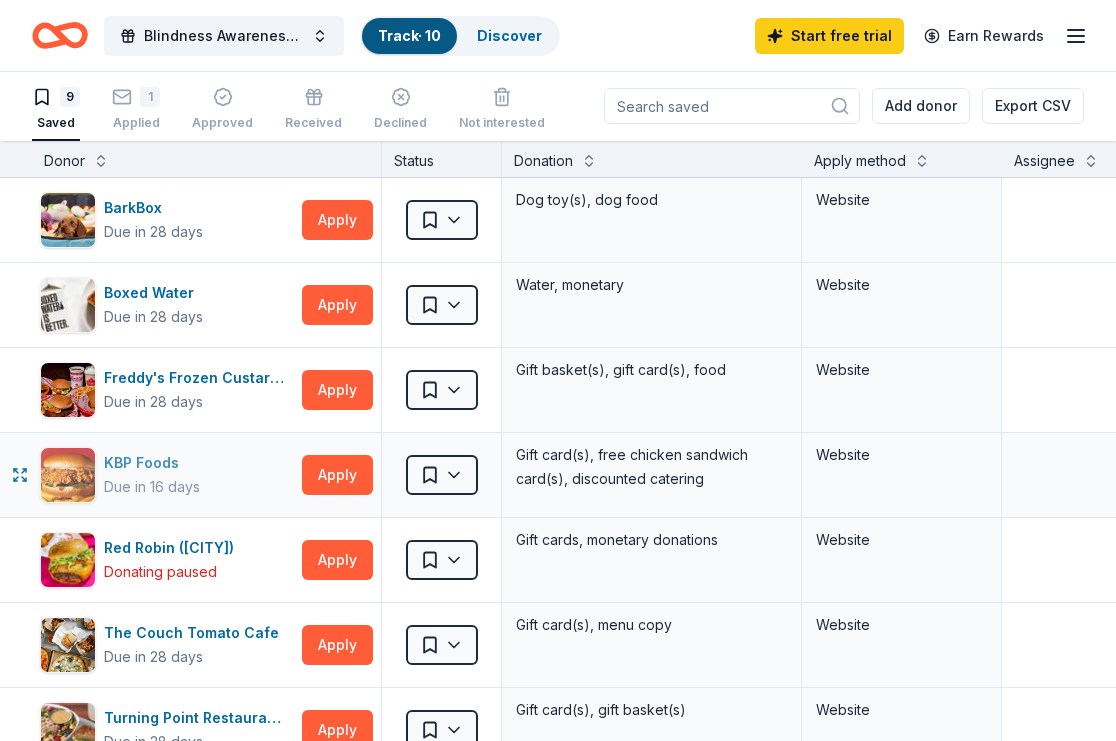 scroll, scrollTop: 1, scrollLeft: 0, axis: vertical 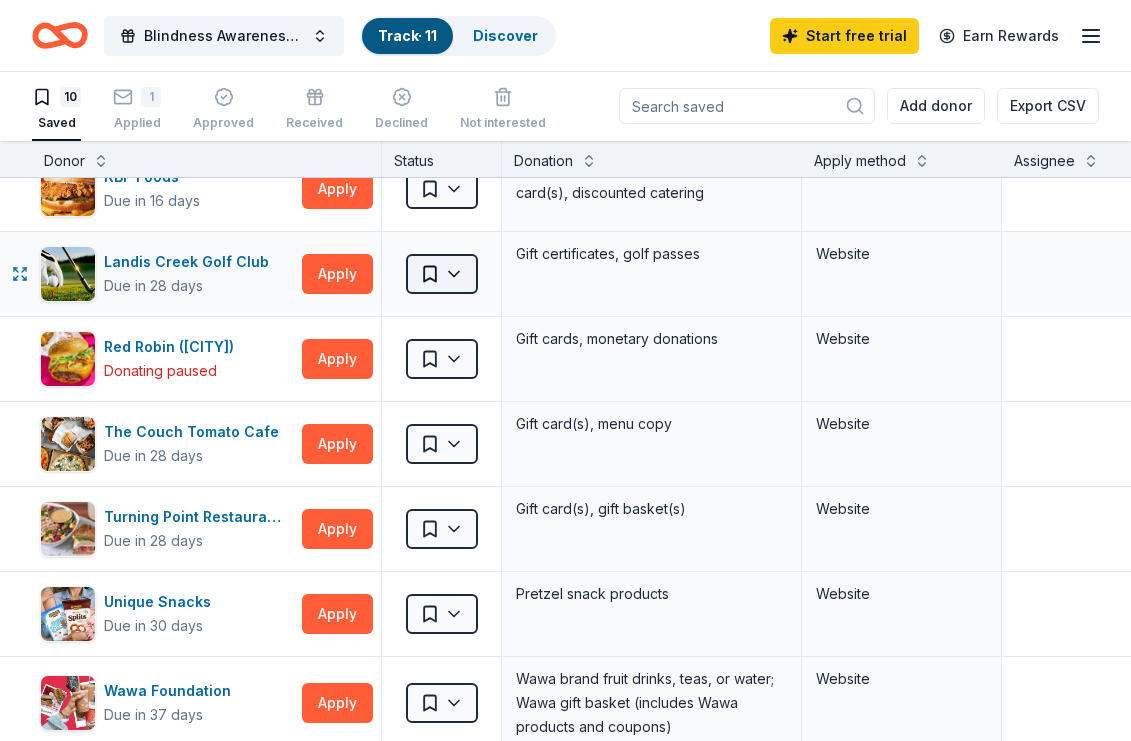 click on "Blindness Awareness Showcase Track  · [NUMBER] Discover Start free  trial Earn Rewards [NUMBER] Saved [NUMBER] Applied Approved Received Declined Not interested Add donor Export CSV Donor Status Donation Apply method Assignee Notes [BRAND] Due in [DAYS] Apply Saved Dog toy(s), dog food Website [BRAND] Due in [DAYS] Apply Saved Water, monetary Website [BRAND] [BRAND] Due in [DAYS] Apply Saved Gift basket(s), gift card(s), food Website [BRAND] Due in [DAYS] Apply Saved Gift card(s), free chicken sandwich card(s), discounted catering Website [BRAND] Due in [DAYS] Apply Saved Gift certificates, golf passes Website [BRAND] (Pennsylvania) Donating paused Apply Saved Gift cards, monetary donations Website [BRAND] Due in [DAYS] Apply Saved Gift card(s), menu copy Website [BRAND] Due in [DAYS] Apply Saved Gift card(s), gift basket(s) Website [BRAND] Due in [DAYS] Apply Saved Pretzel snack products Website [BRAND] Due in [DAYS] Apply" at bounding box center [565, 369] 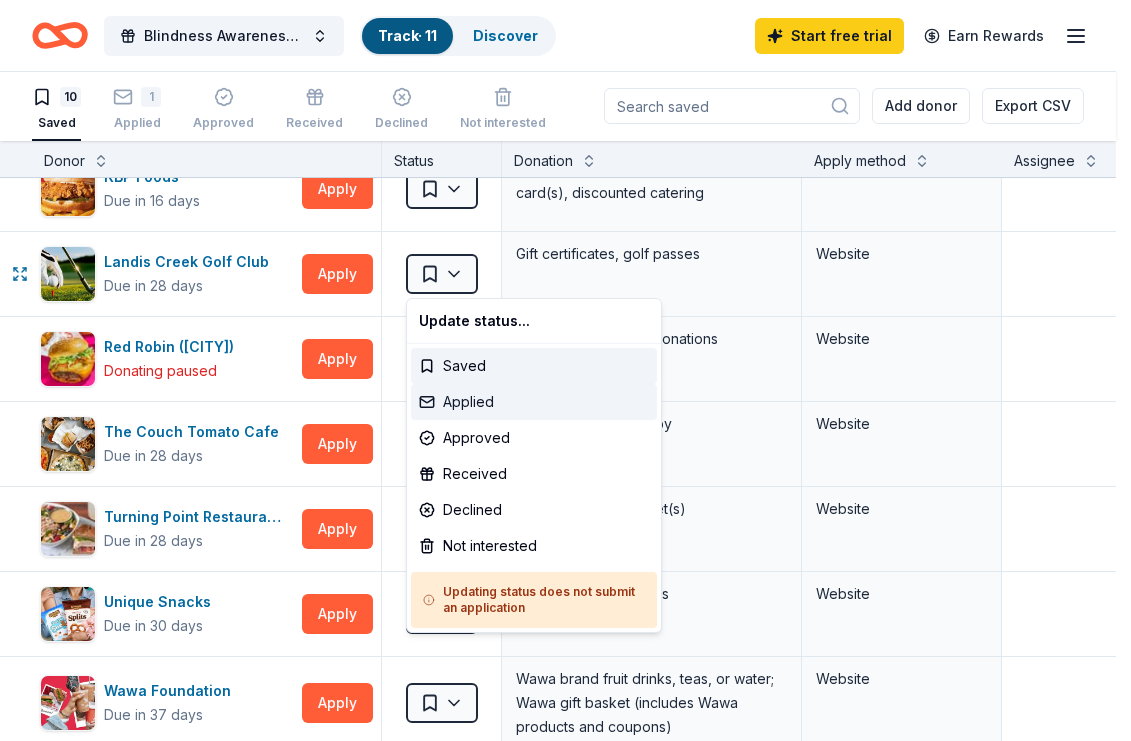 click on "Applied" at bounding box center (534, 402) 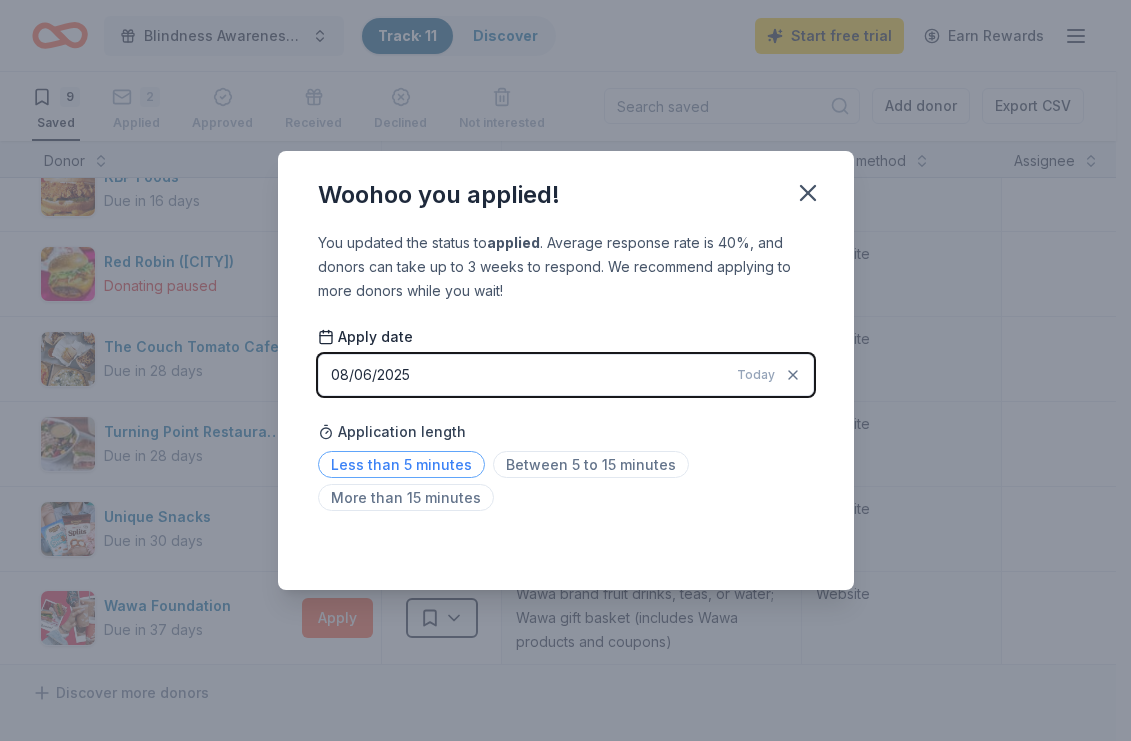 click on "Less than 5 minutes" at bounding box center (401, 464) 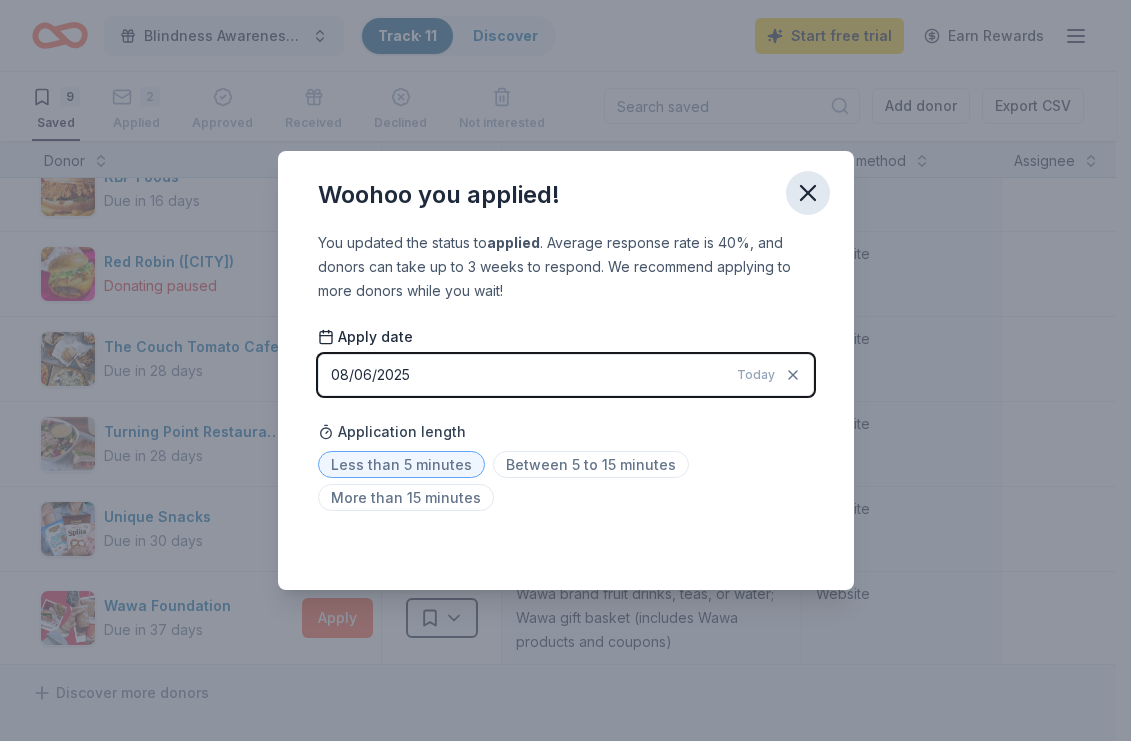 click 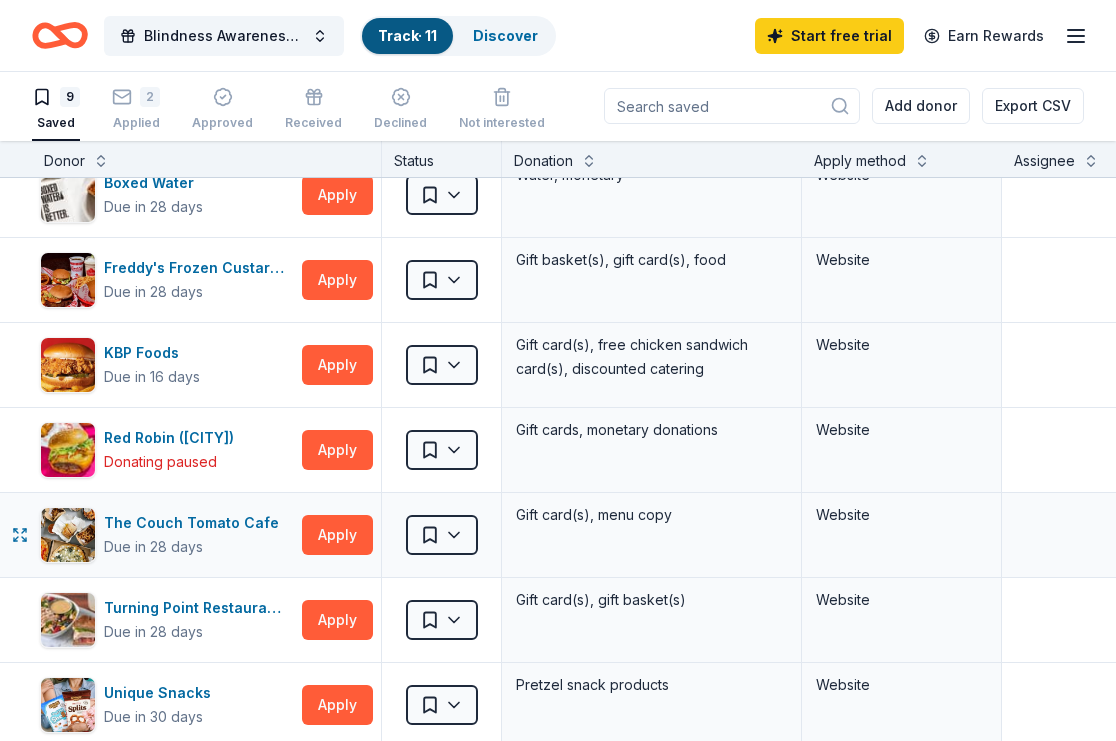 scroll, scrollTop: 0, scrollLeft: 0, axis: both 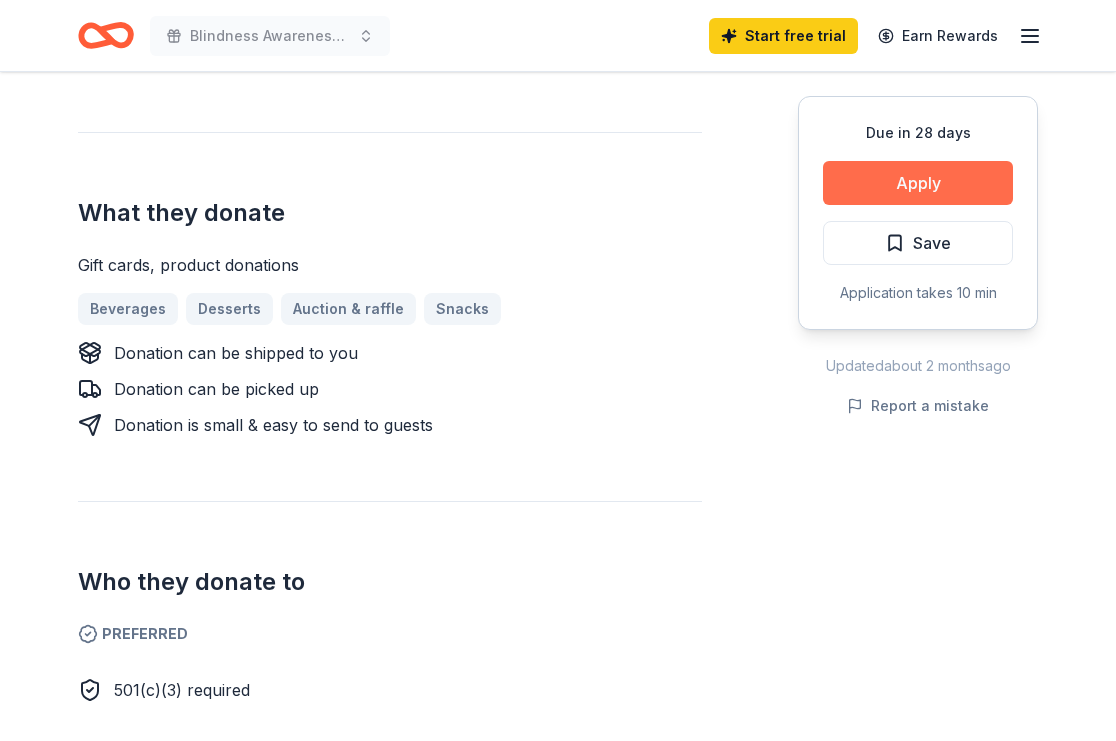 click on "Apply" at bounding box center [918, 183] 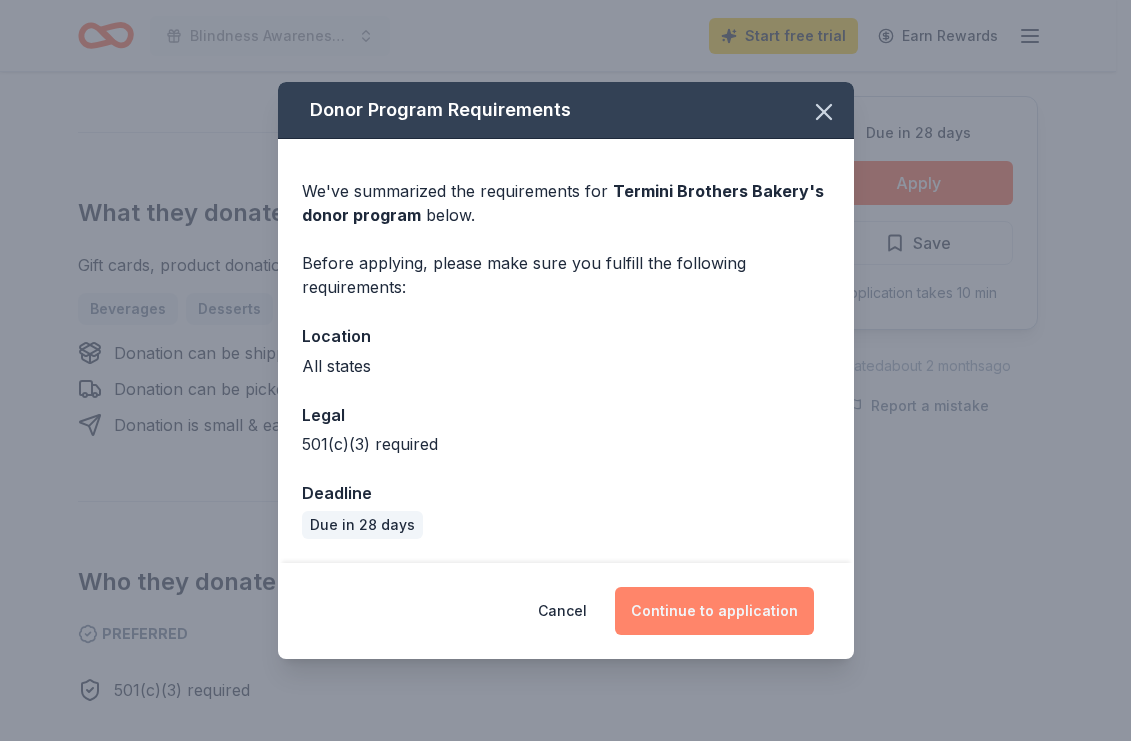 click on "Continue to application" at bounding box center [714, 611] 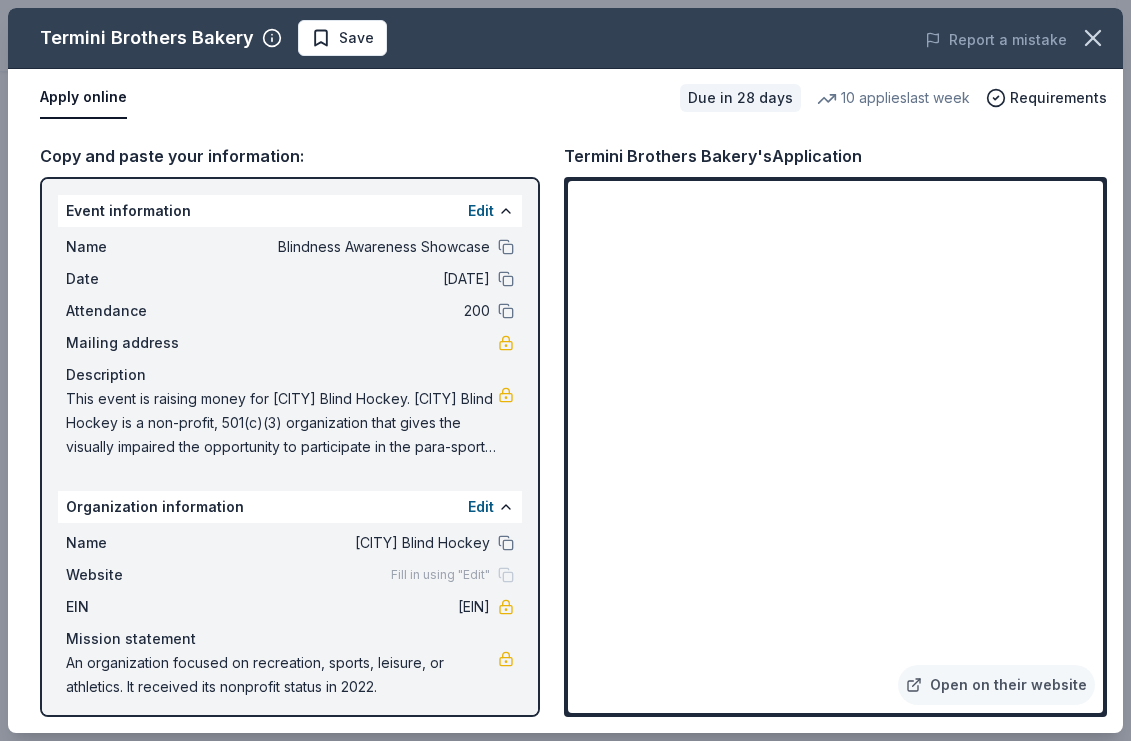 scroll, scrollTop: 8, scrollLeft: 0, axis: vertical 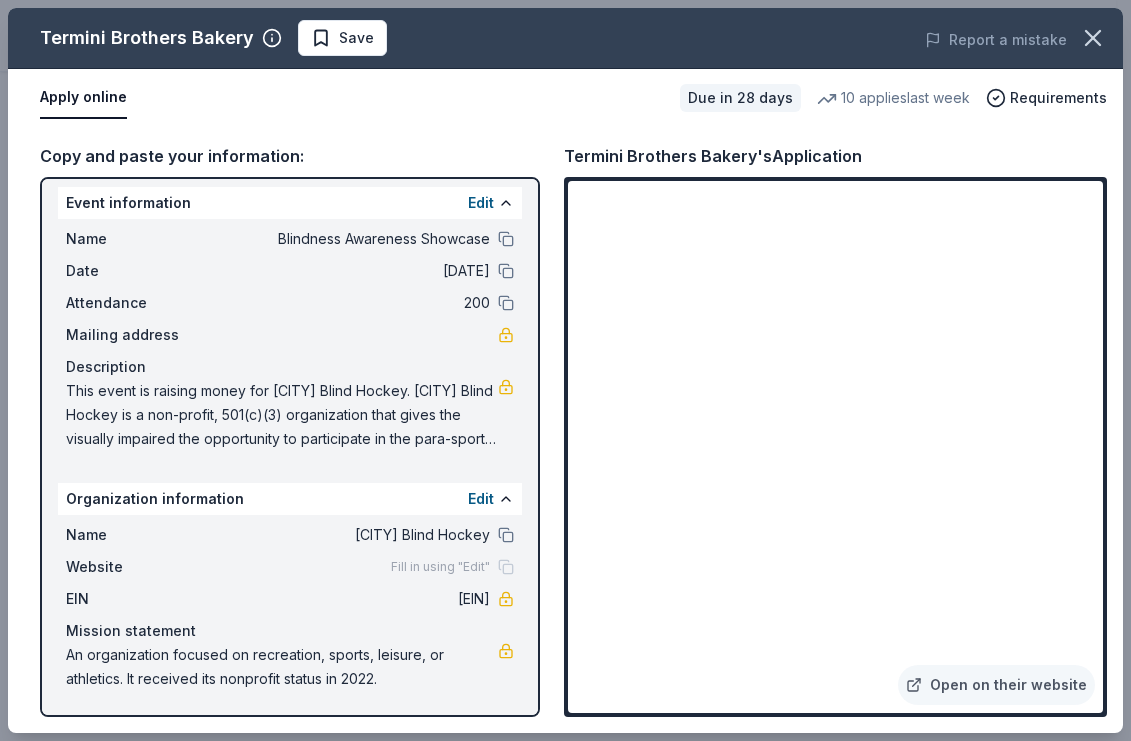 click on "Fill in using "Edit"" at bounding box center (452, 567) 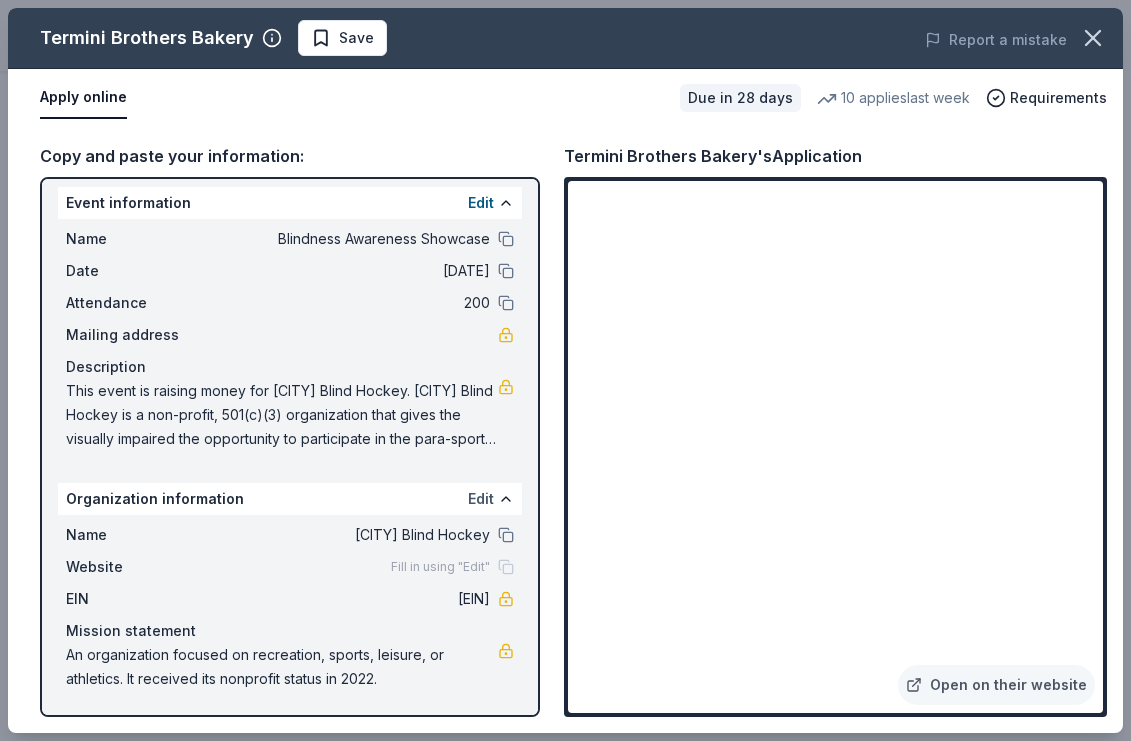 click on "Edit" at bounding box center (481, 499) 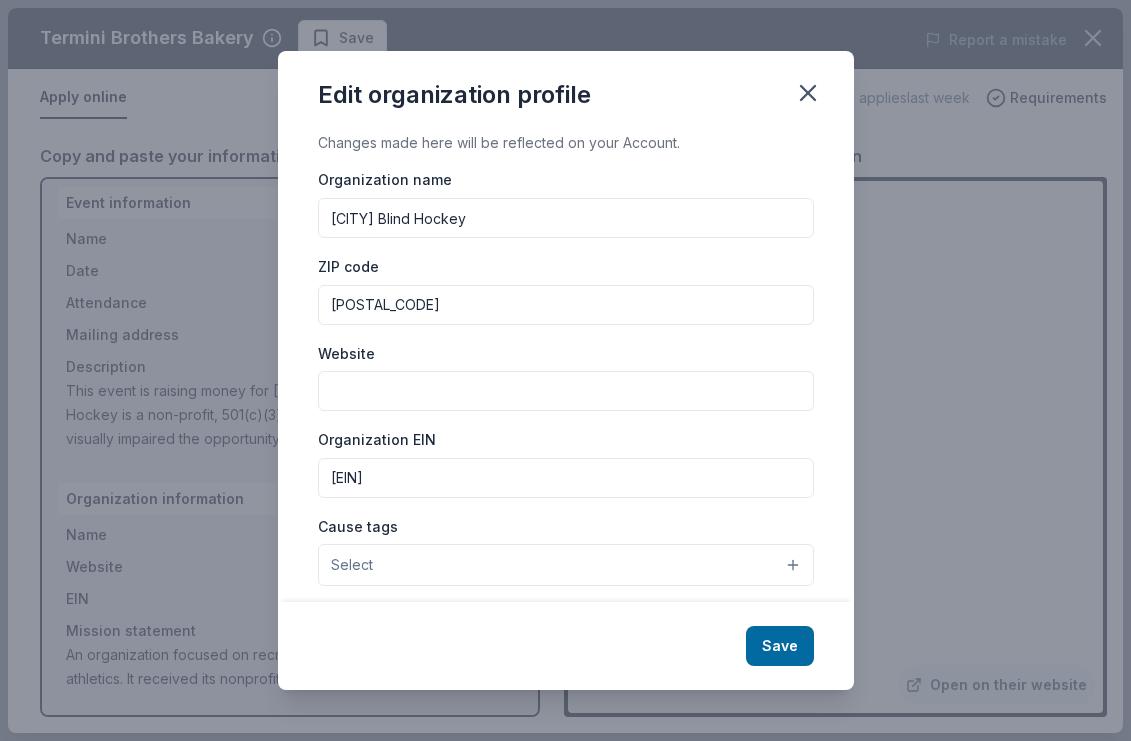 click on "Website" at bounding box center (566, 391) 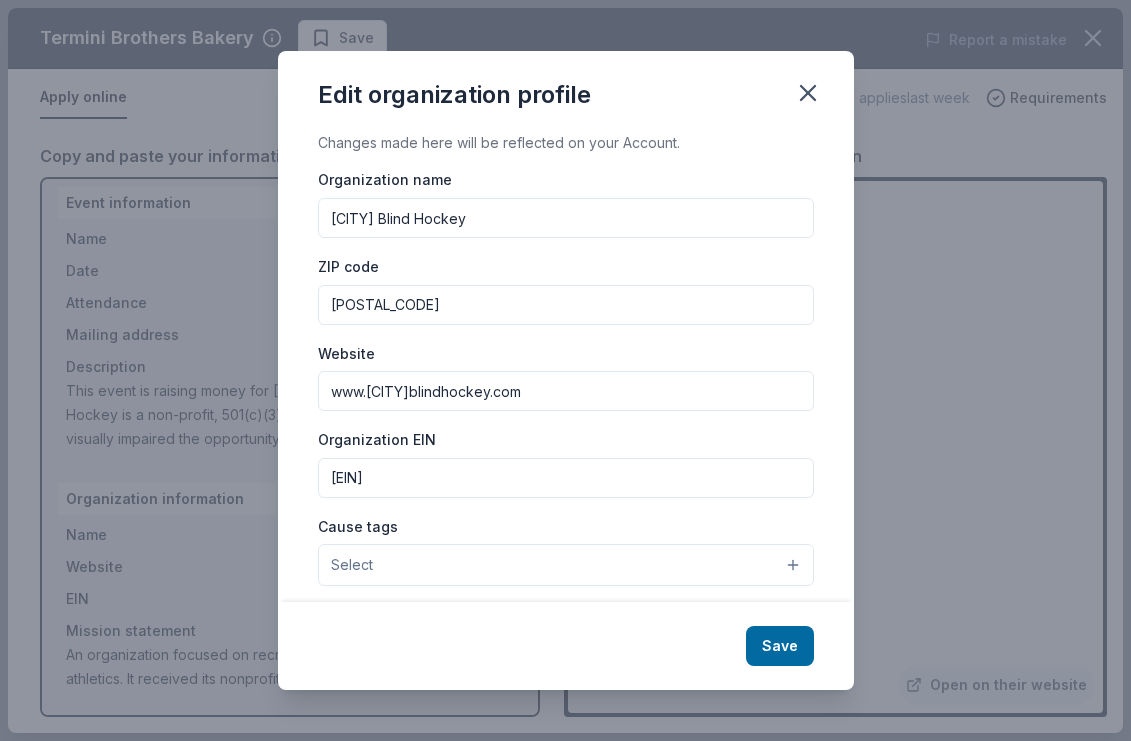 type on "www.[CITY]blindhockey.com" 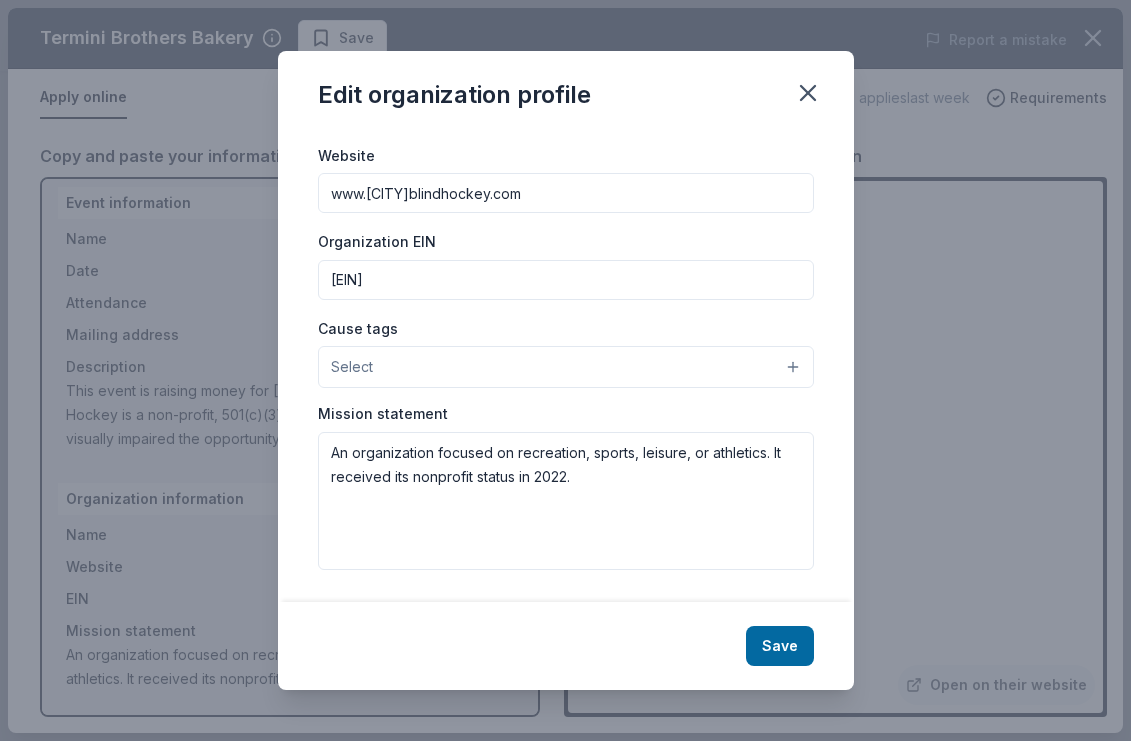 click on "Select" at bounding box center (566, 367) 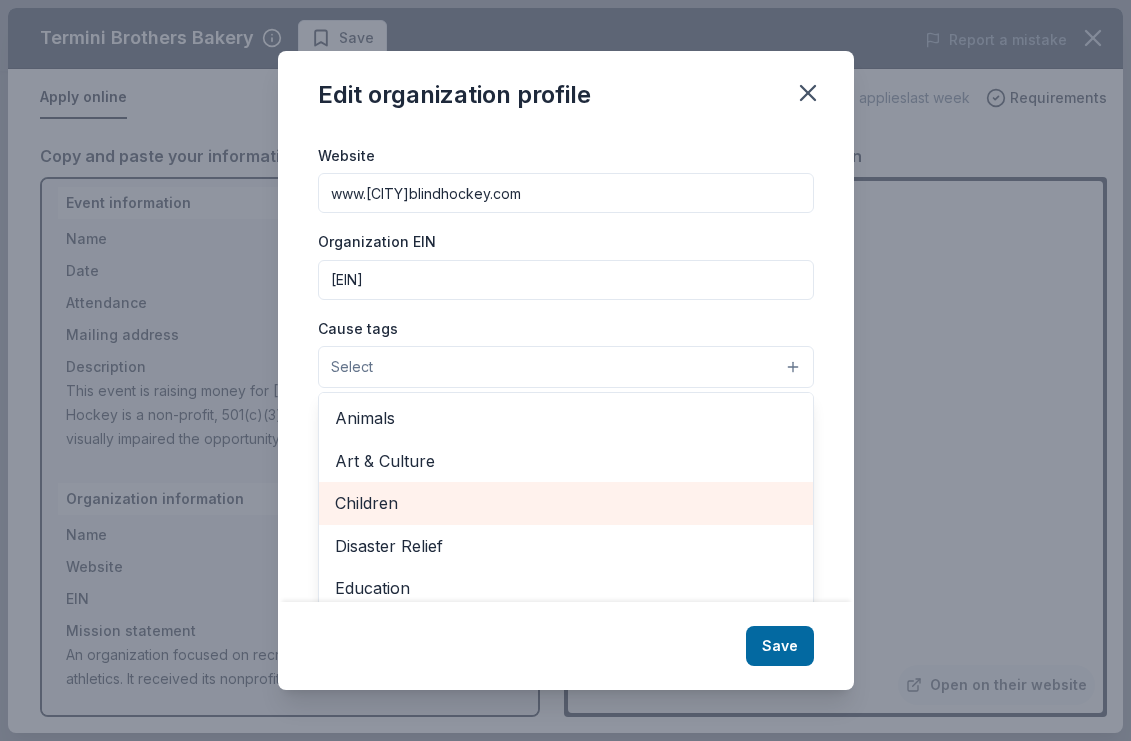 click on "Children" at bounding box center [566, 503] 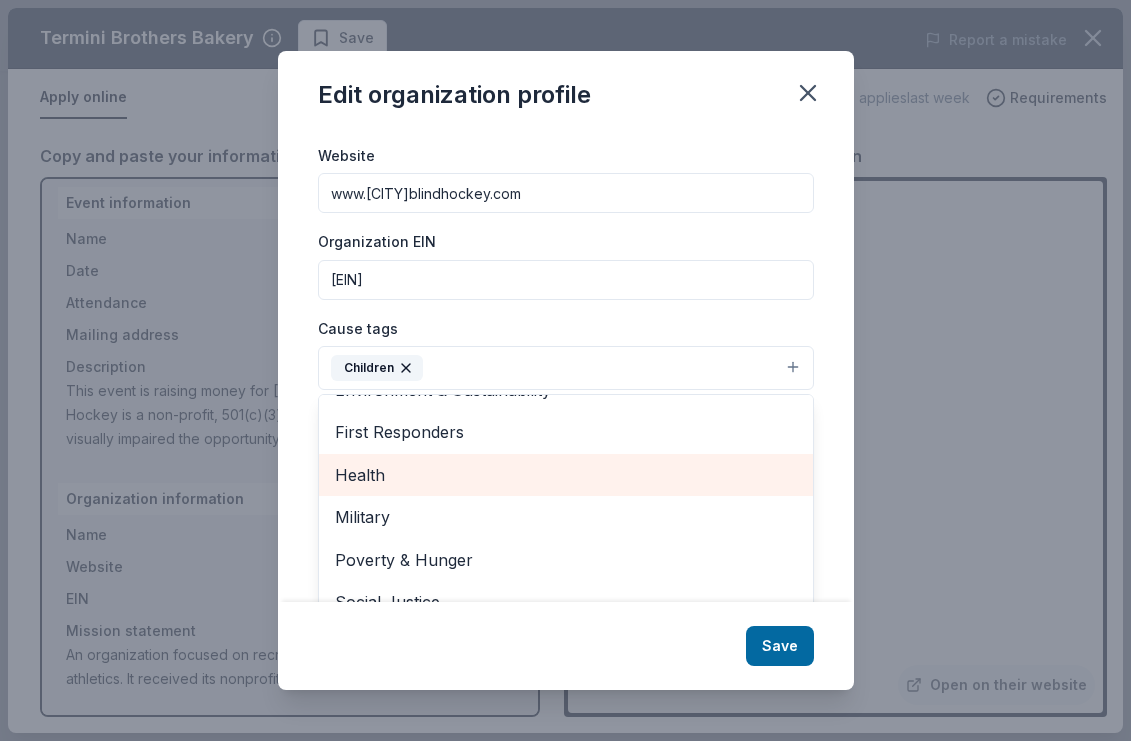 scroll, scrollTop: 0, scrollLeft: 0, axis: both 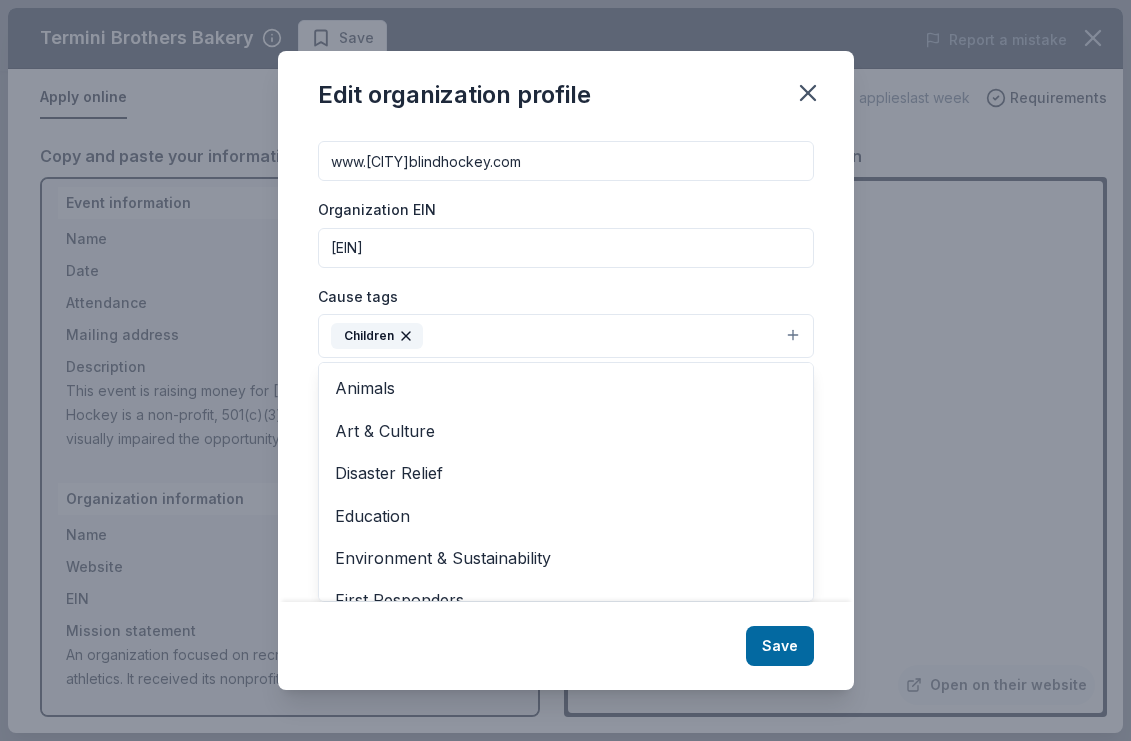 click on "Edit organization profile Changes made here will be reflected on your Account. Organization name [CITY] Blind Hockey ZIP code [POSTAL_CODE] Website www.[CITY]blindhockey.com Organization EIN [EIN] Cause tags Children Animals Art & Culture Disaster Relief Education Environment & Sustainability First Responders Health Military Poverty & Hunger Social Justice Wellness & Fitness Mission statement An organization focused on recreation, sports, leisure, or athletics. It received its nonprofit status in 2022. Save" at bounding box center (566, 370) 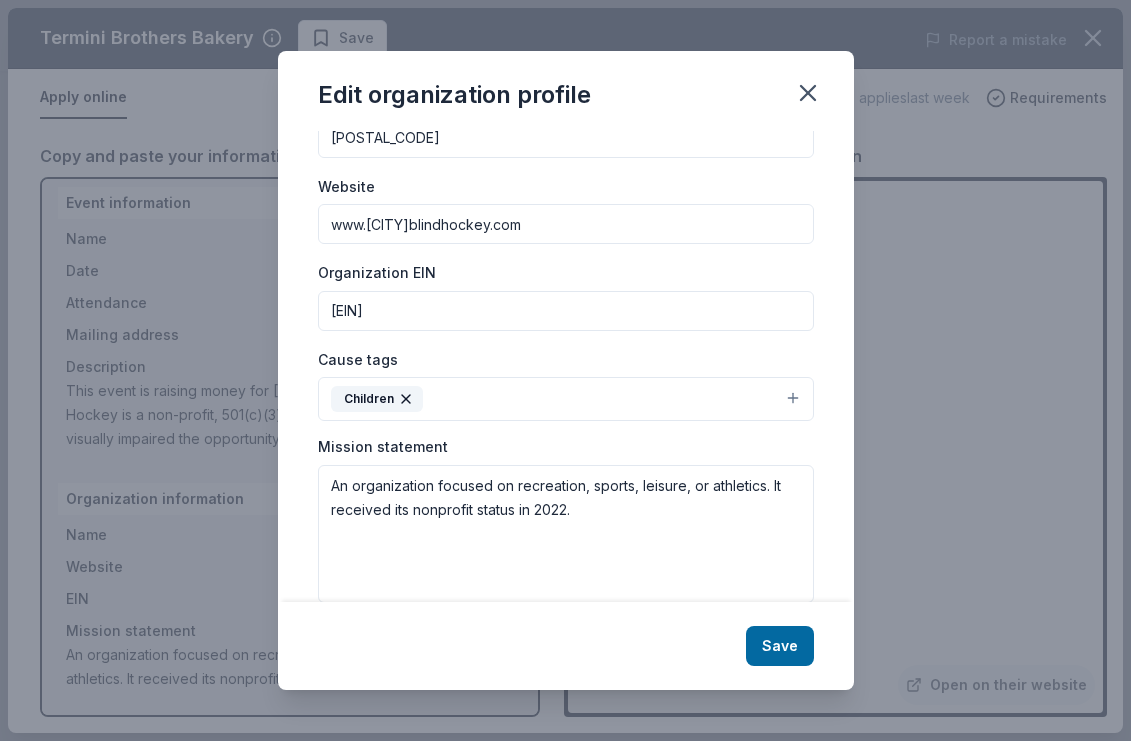 scroll, scrollTop: 200, scrollLeft: 0, axis: vertical 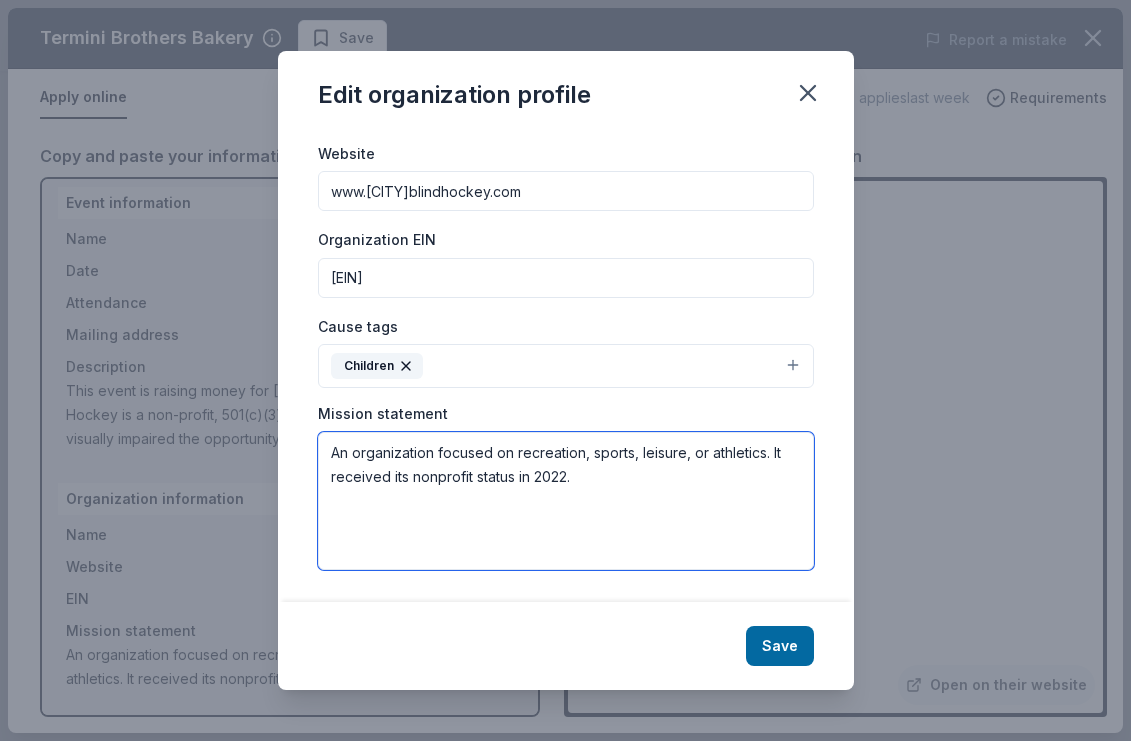 drag, startPoint x: 352, startPoint y: 454, endPoint x: 327, endPoint y: 451, distance: 25.179358 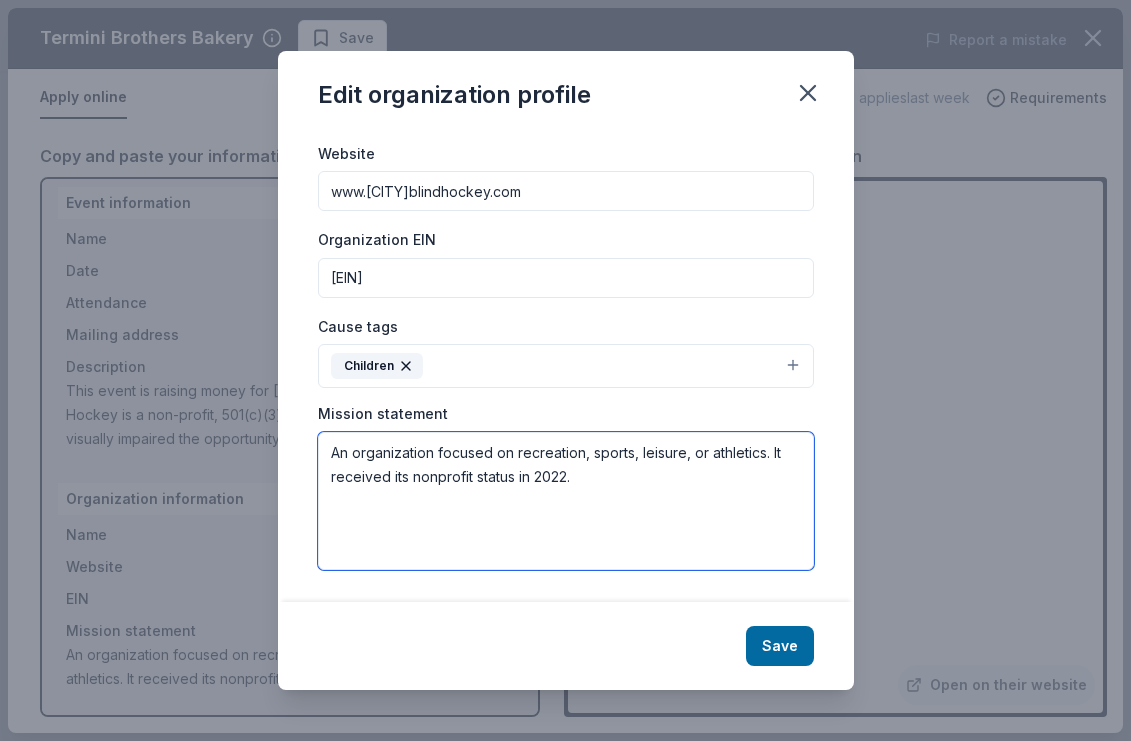 paste on "Our Mission
[CITY] Blind Hockey works to ensure that every individual who is blind or partially sighted has the opportunity to participate in the parasport of Blind Hockey.
Our Vision
[CITY] Blind Hockey vision is to provide the opportunity to play hockey in a team setting" 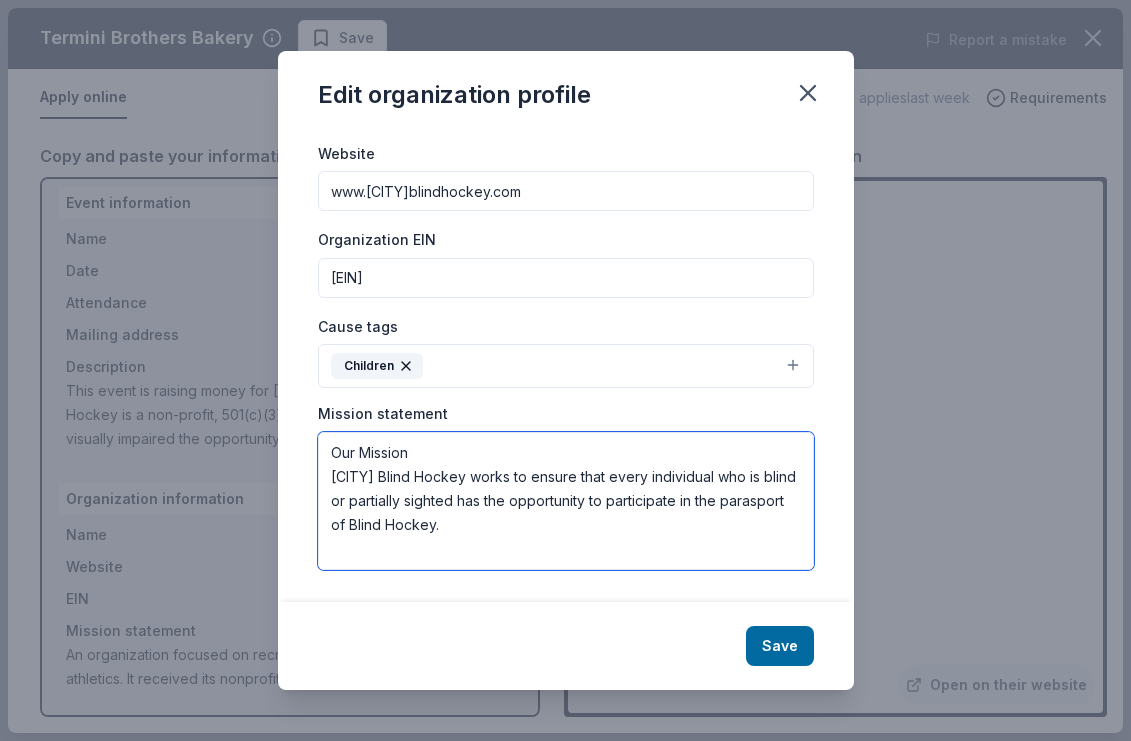 scroll, scrollTop: 109, scrollLeft: 0, axis: vertical 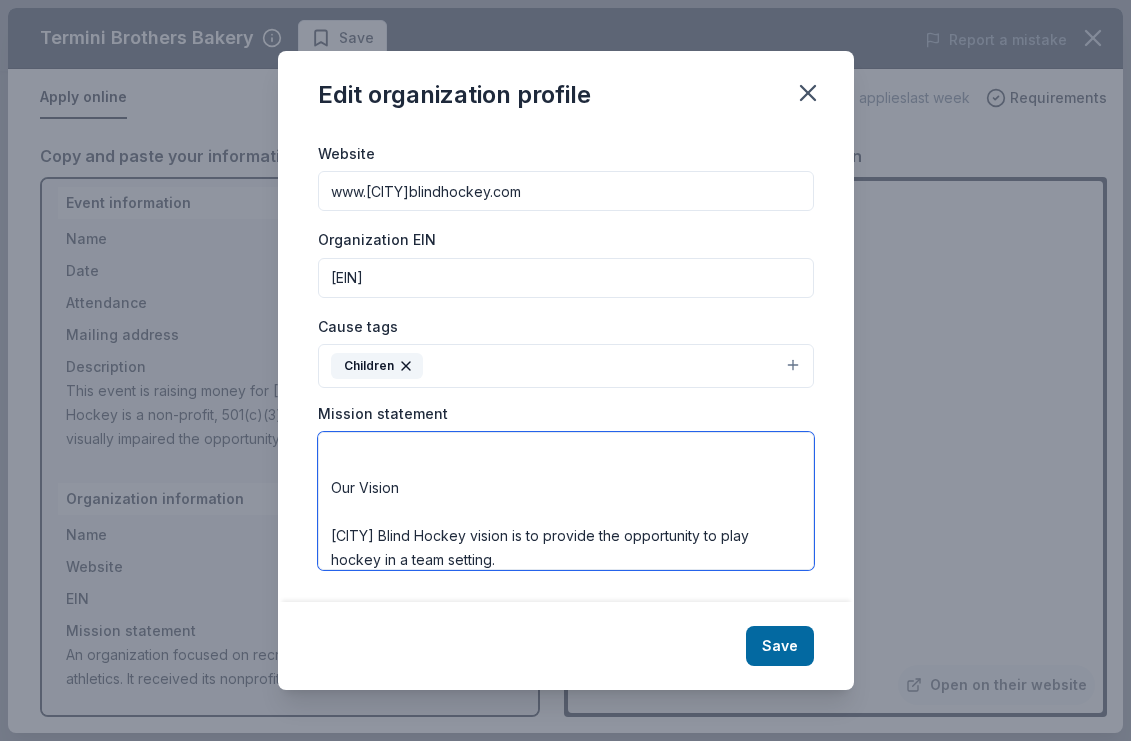 click on "Our Mission
[CITY] Blind Hockey works to ensure that every individual who is blind or partially sighted has the opportunity to participate in the parasport of Blind Hockey.
Our Vision
[CITY] Blind Hockey vision is to provide the opportunity to play hockey in a team setting." at bounding box center [566, 501] 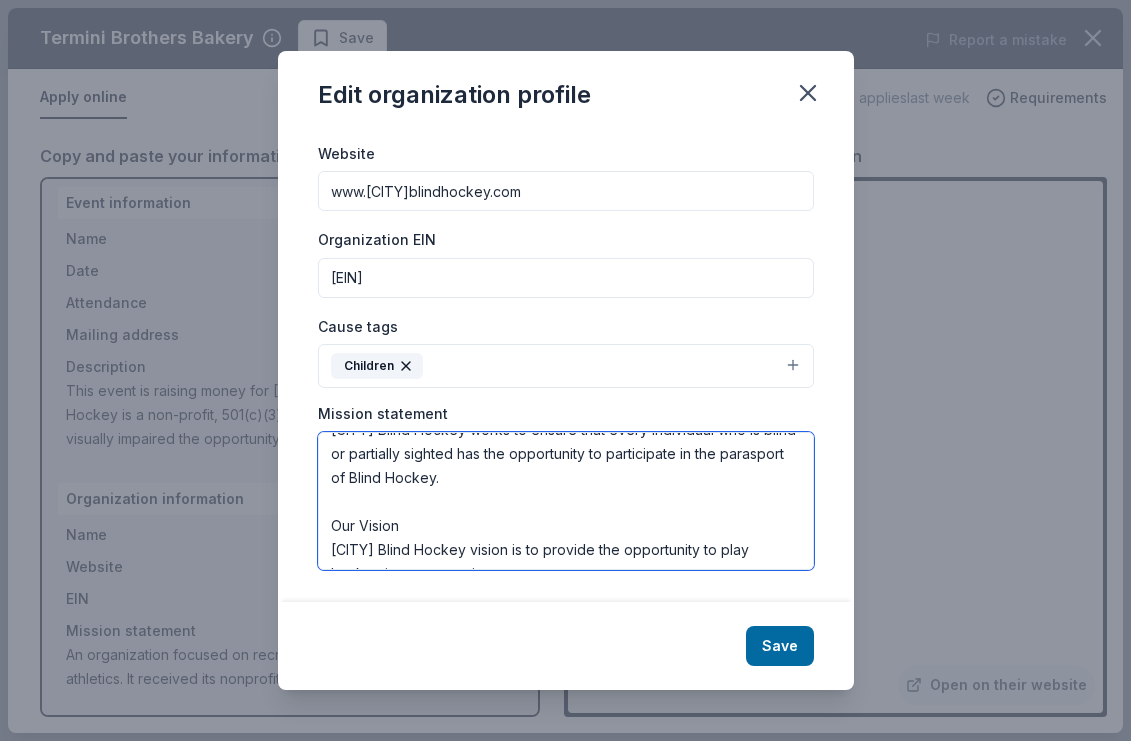 scroll, scrollTop: 72, scrollLeft: 0, axis: vertical 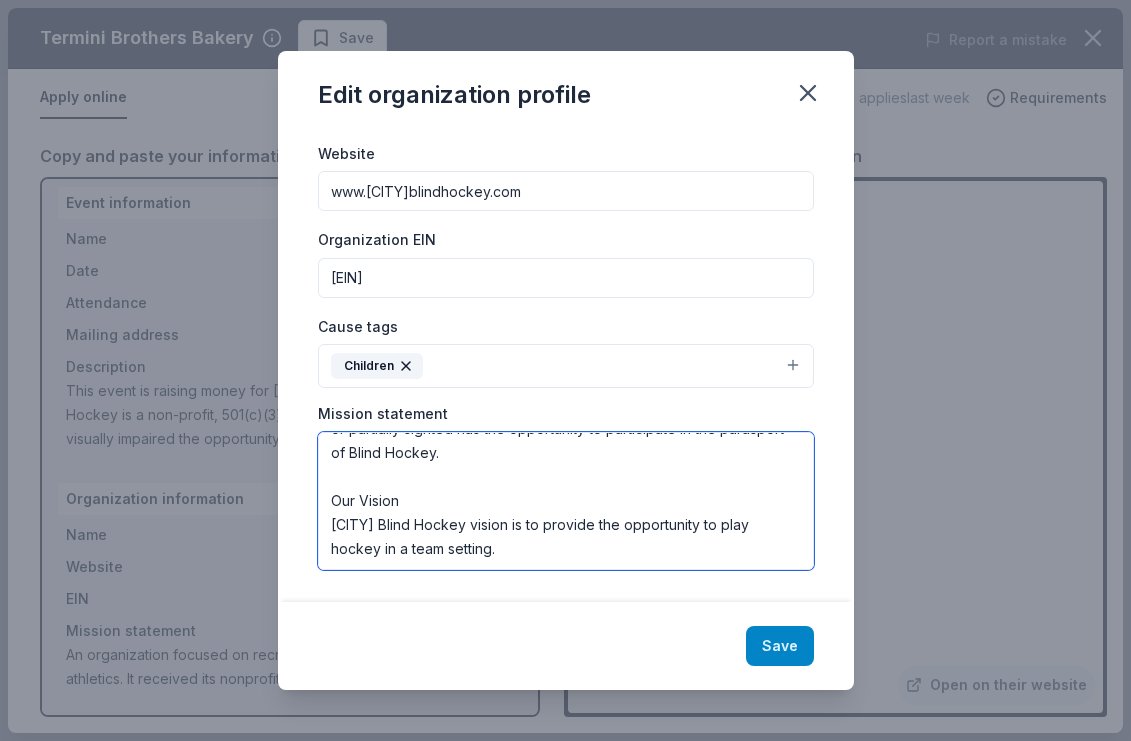 type on "Our Mission
[CITY] Blind Hockey works to ensure that every individual who is blind or partially sighted has the opportunity to participate in the parasport of Blind Hockey.
Our Vision
[CITY] Blind Hockey vision is to provide the opportunity to play hockey in a team setting." 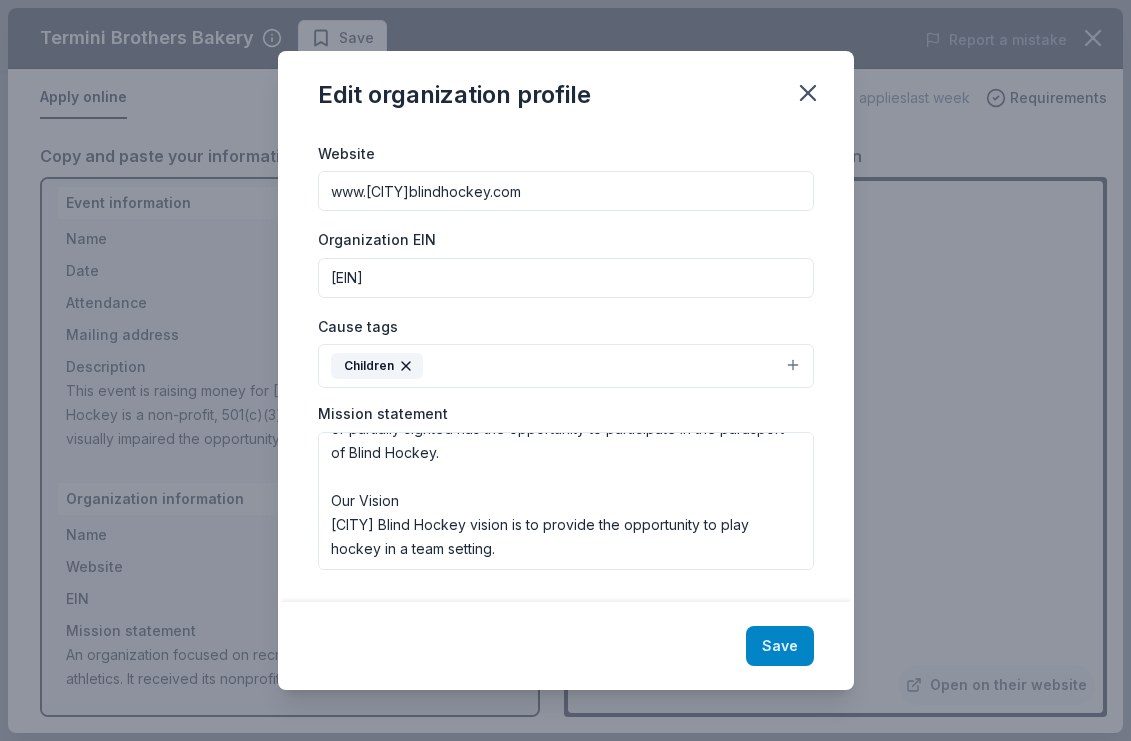 click on "Save" at bounding box center [780, 646] 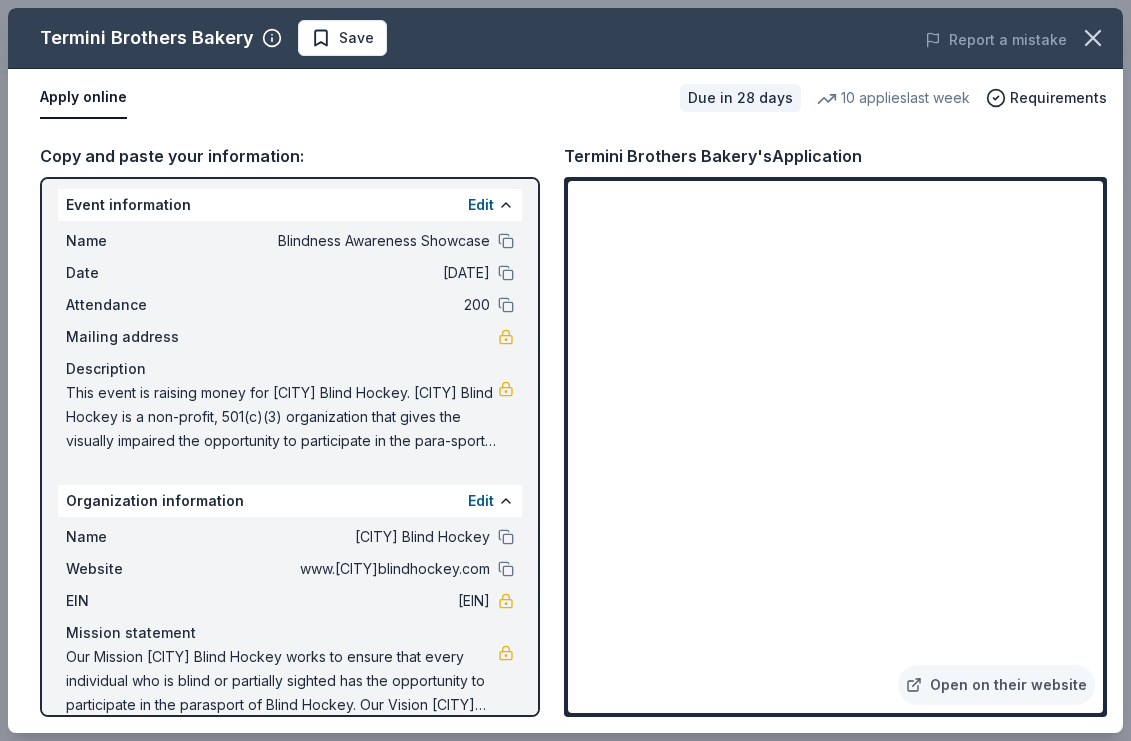 scroll, scrollTop: 0, scrollLeft: 0, axis: both 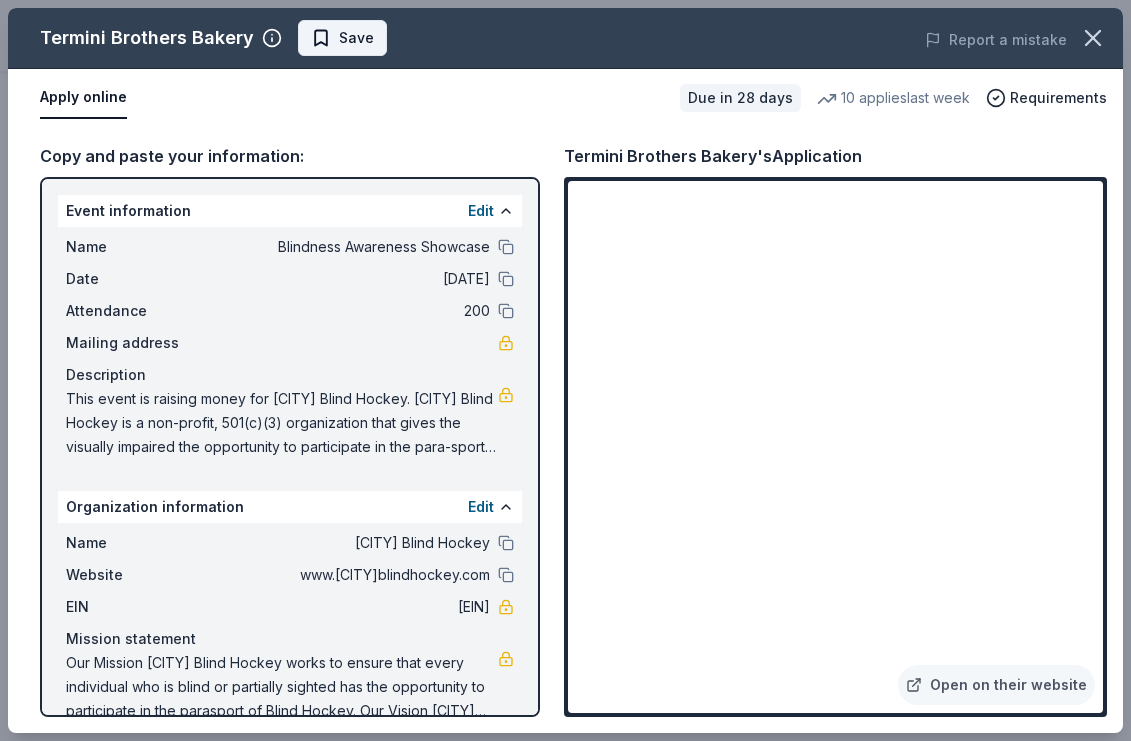 click on "Save" at bounding box center [342, 38] 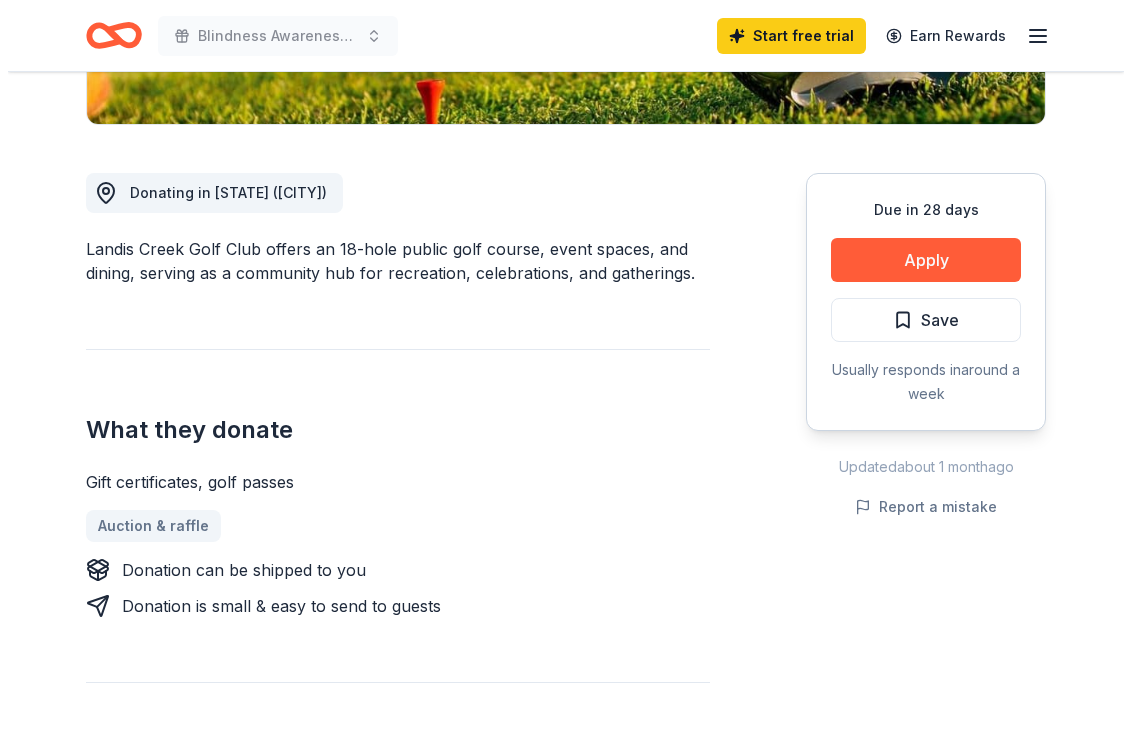 scroll, scrollTop: 500, scrollLeft: 0, axis: vertical 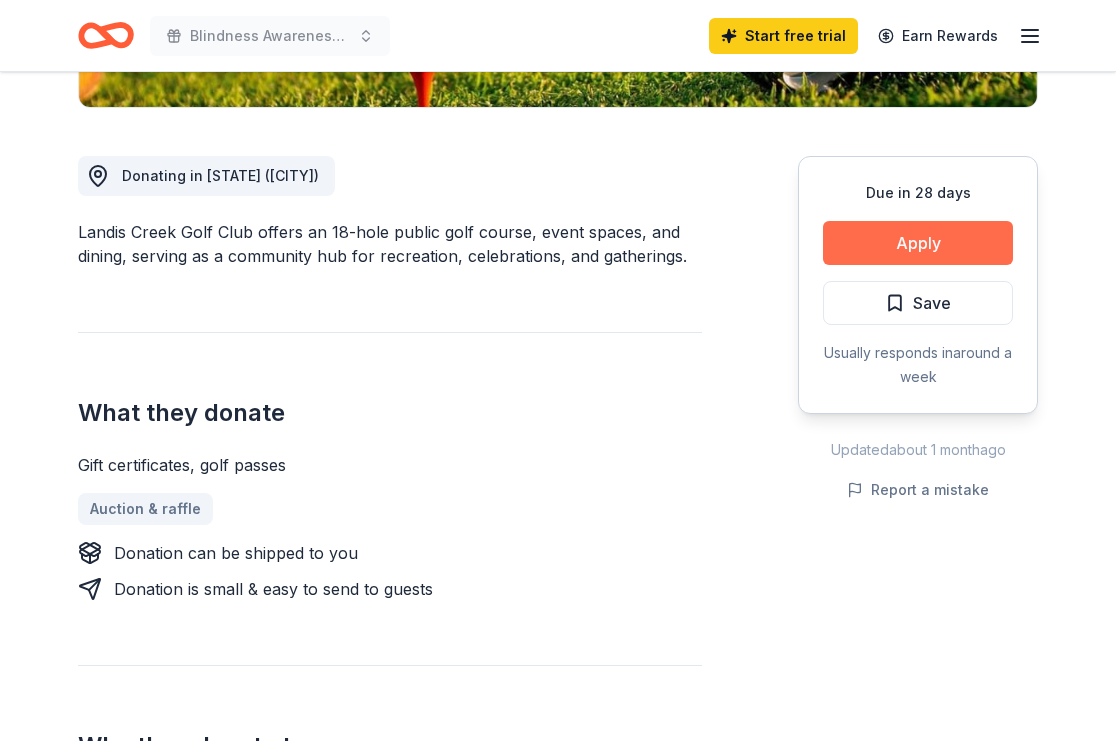 click on "Apply" at bounding box center [918, 243] 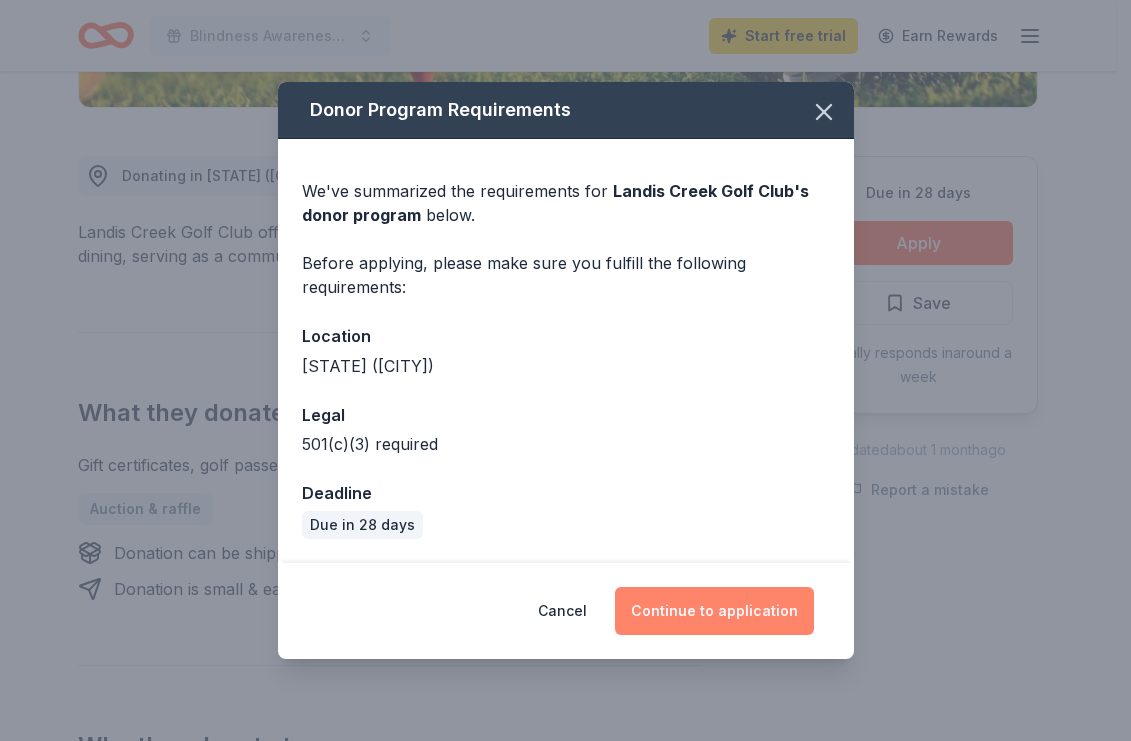 click on "Continue to application" at bounding box center [714, 611] 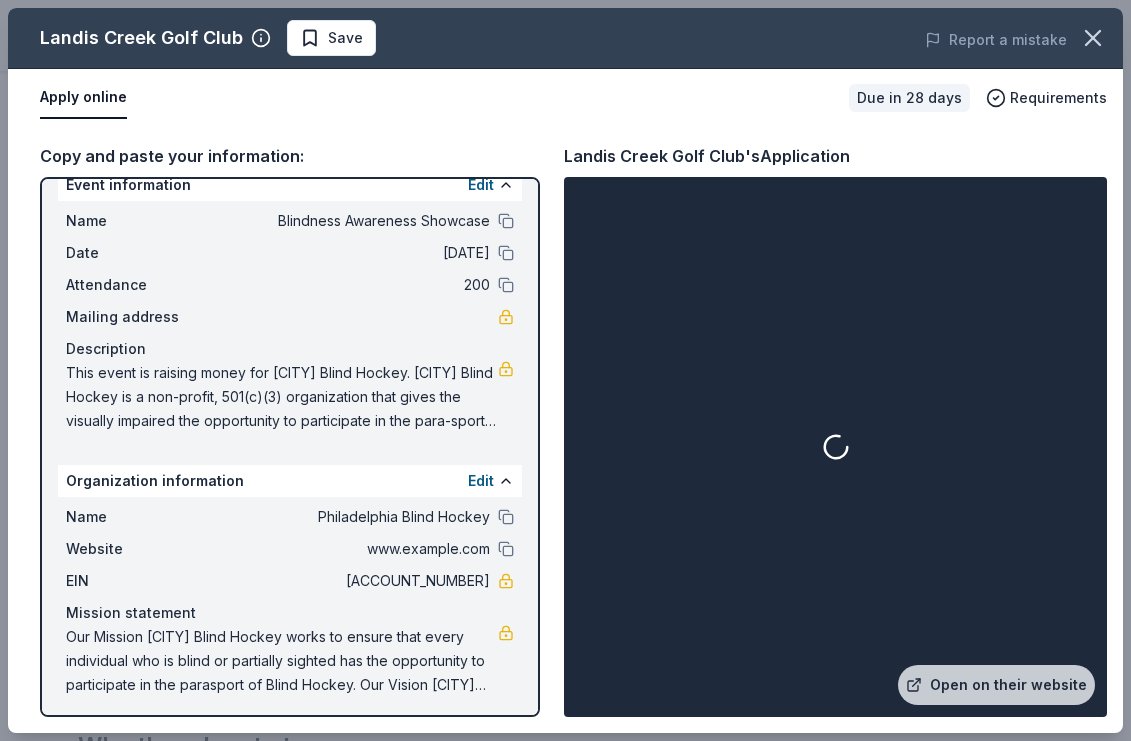 scroll, scrollTop: 32, scrollLeft: 0, axis: vertical 